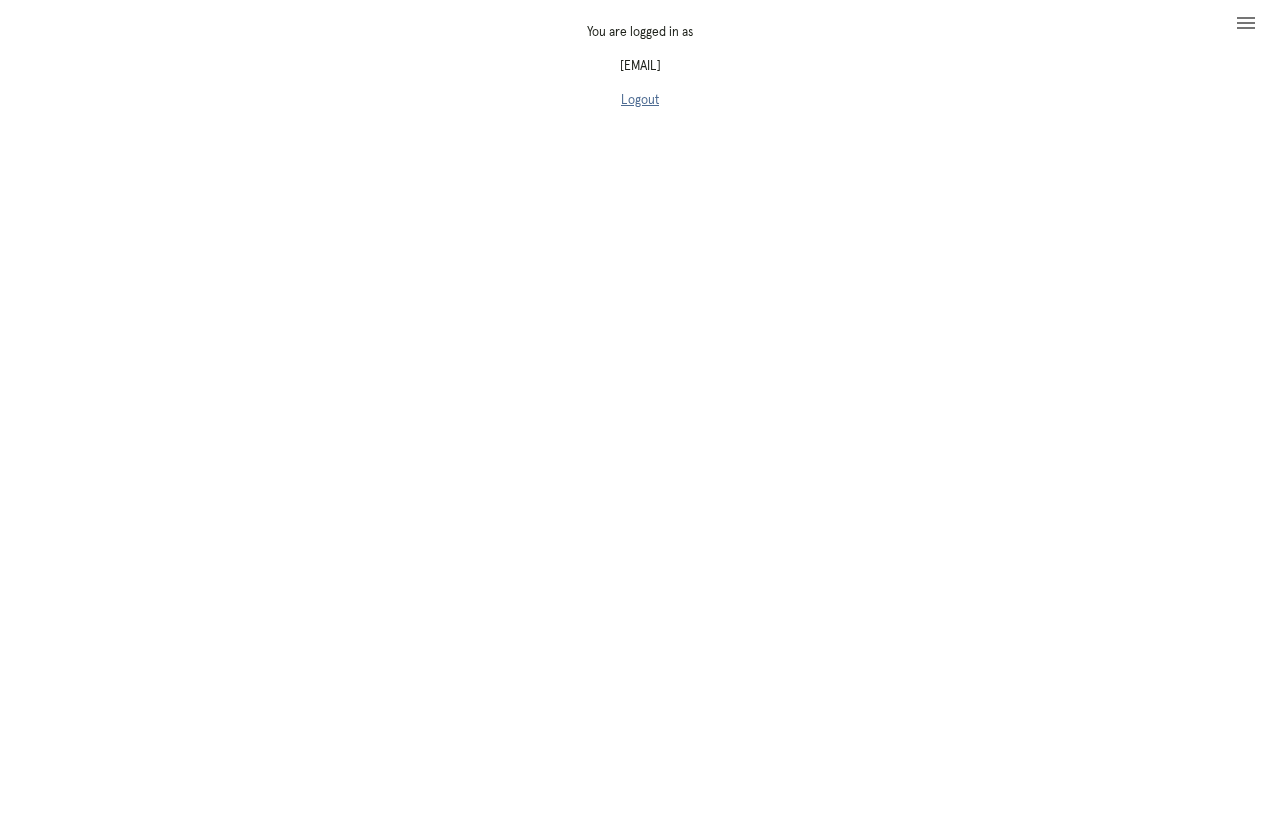 scroll, scrollTop: 0, scrollLeft: 0, axis: both 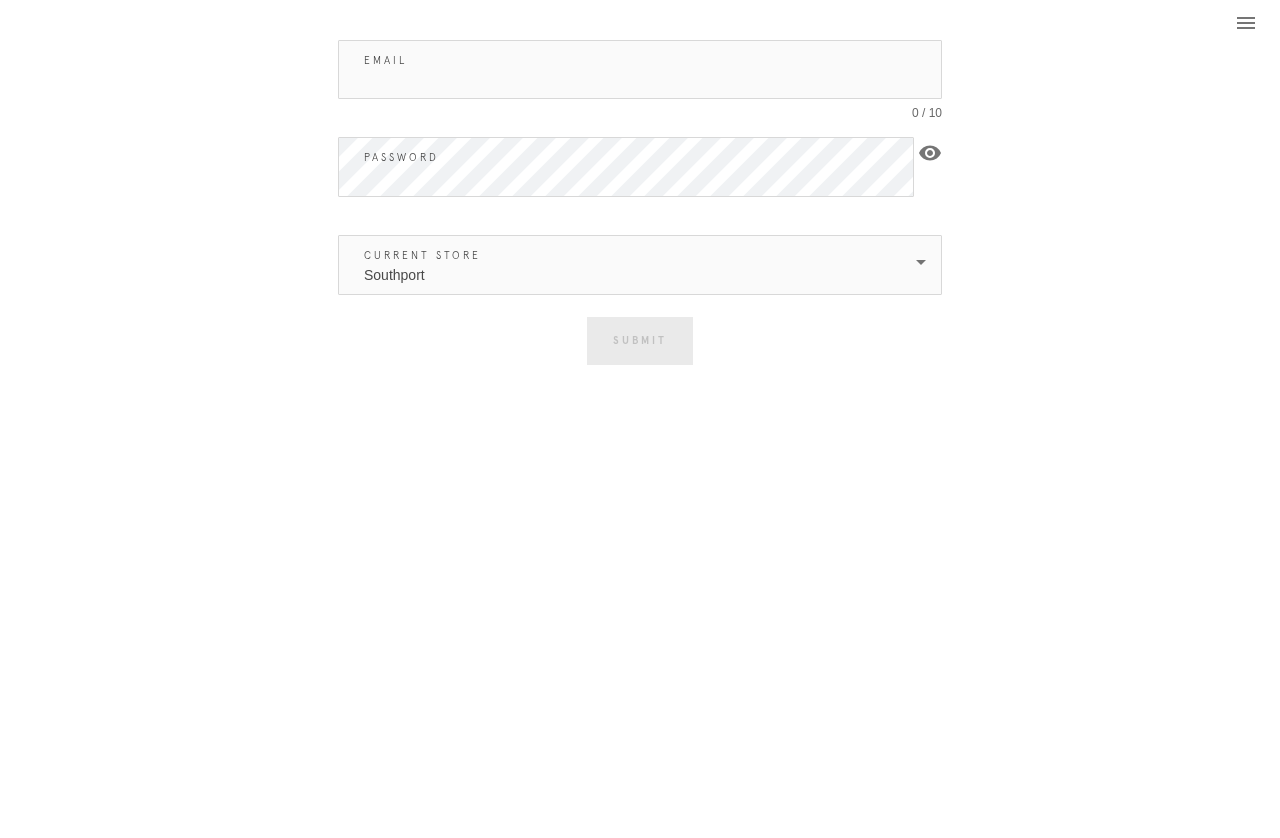 click on "Email" at bounding box center [640, 69] 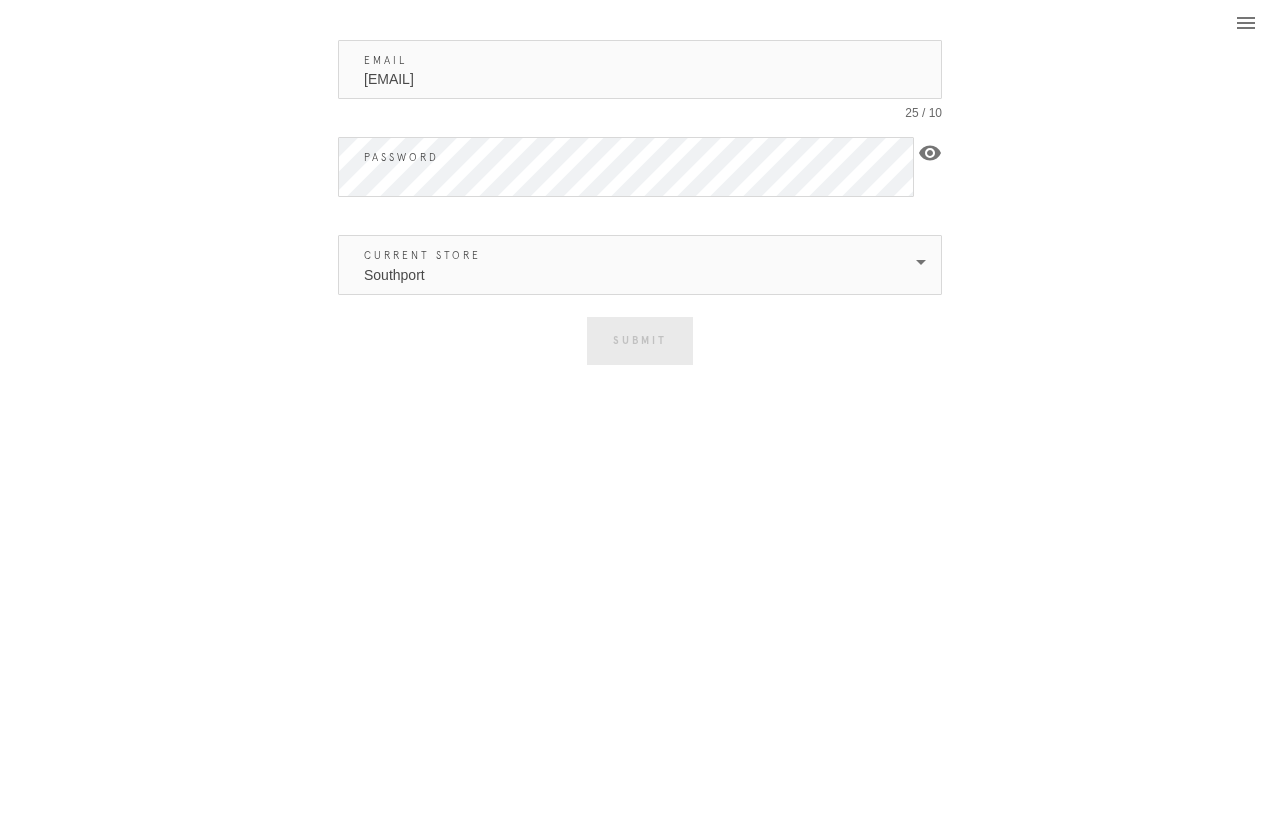 type on "[EMAIL]" 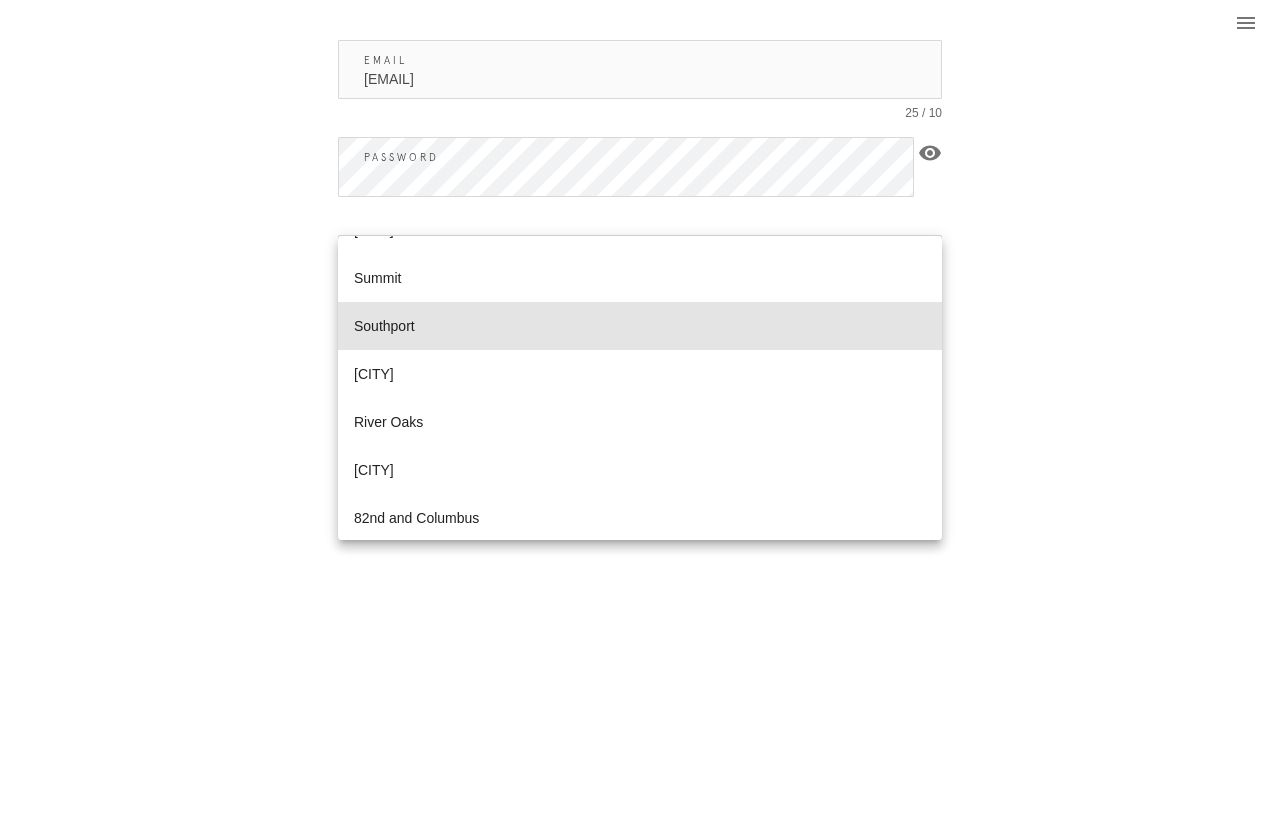 scroll, scrollTop: 901, scrollLeft: 0, axis: vertical 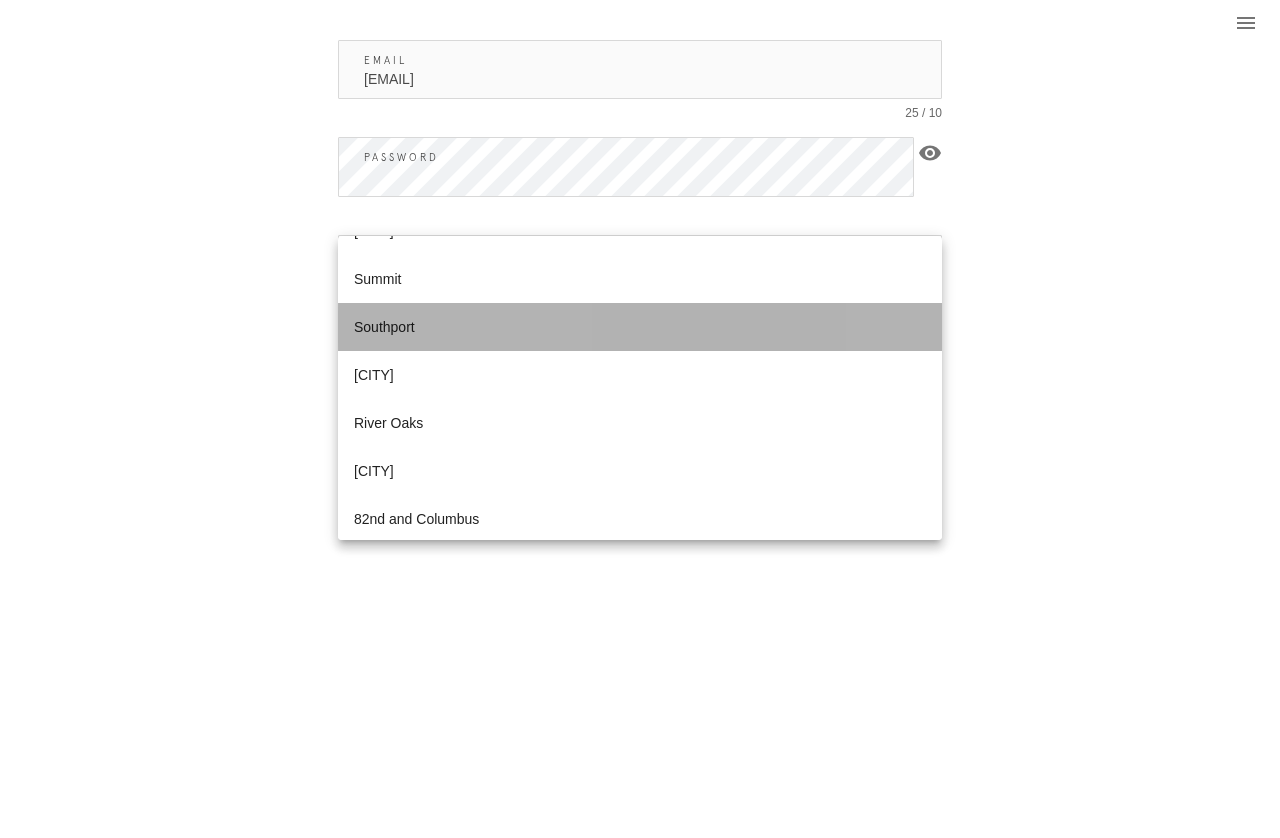 click on "Southport" at bounding box center (640, 327) 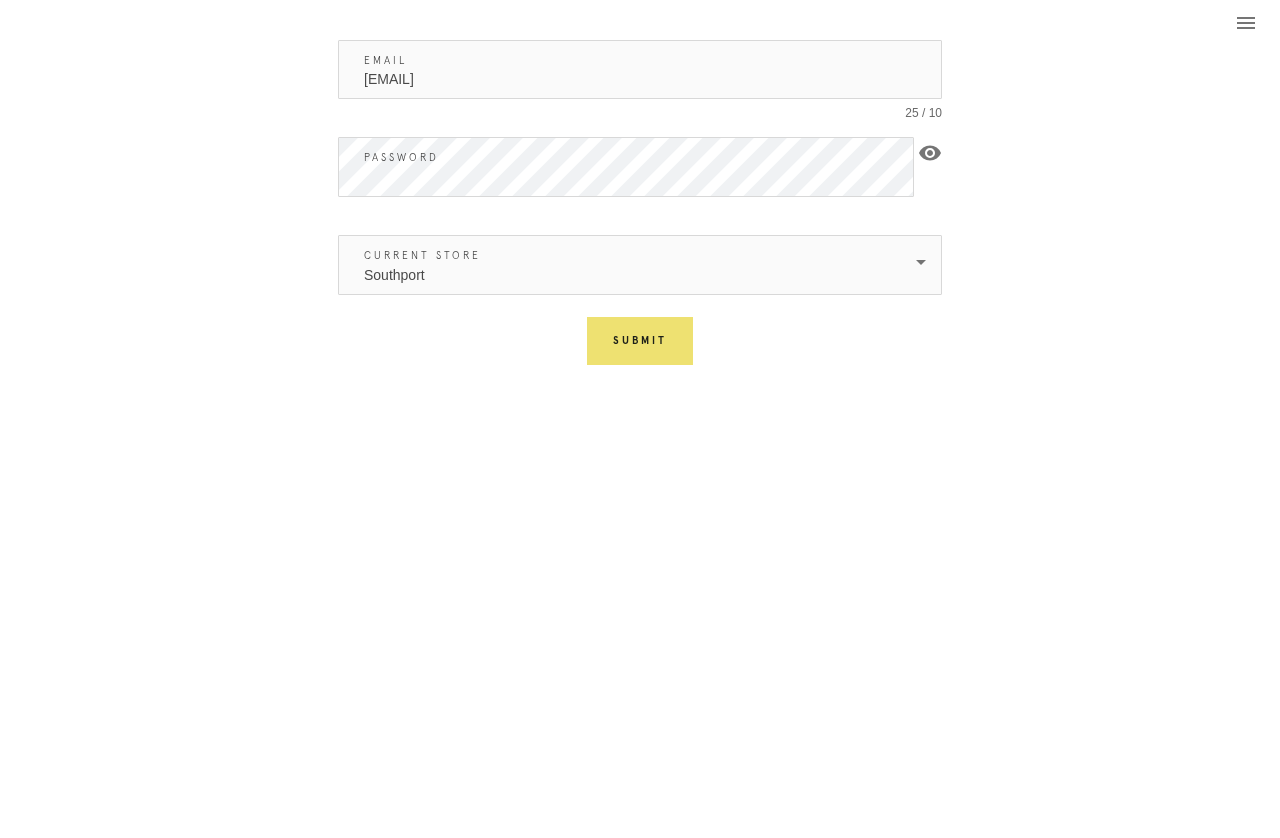 click on "Submit" at bounding box center (640, 341) 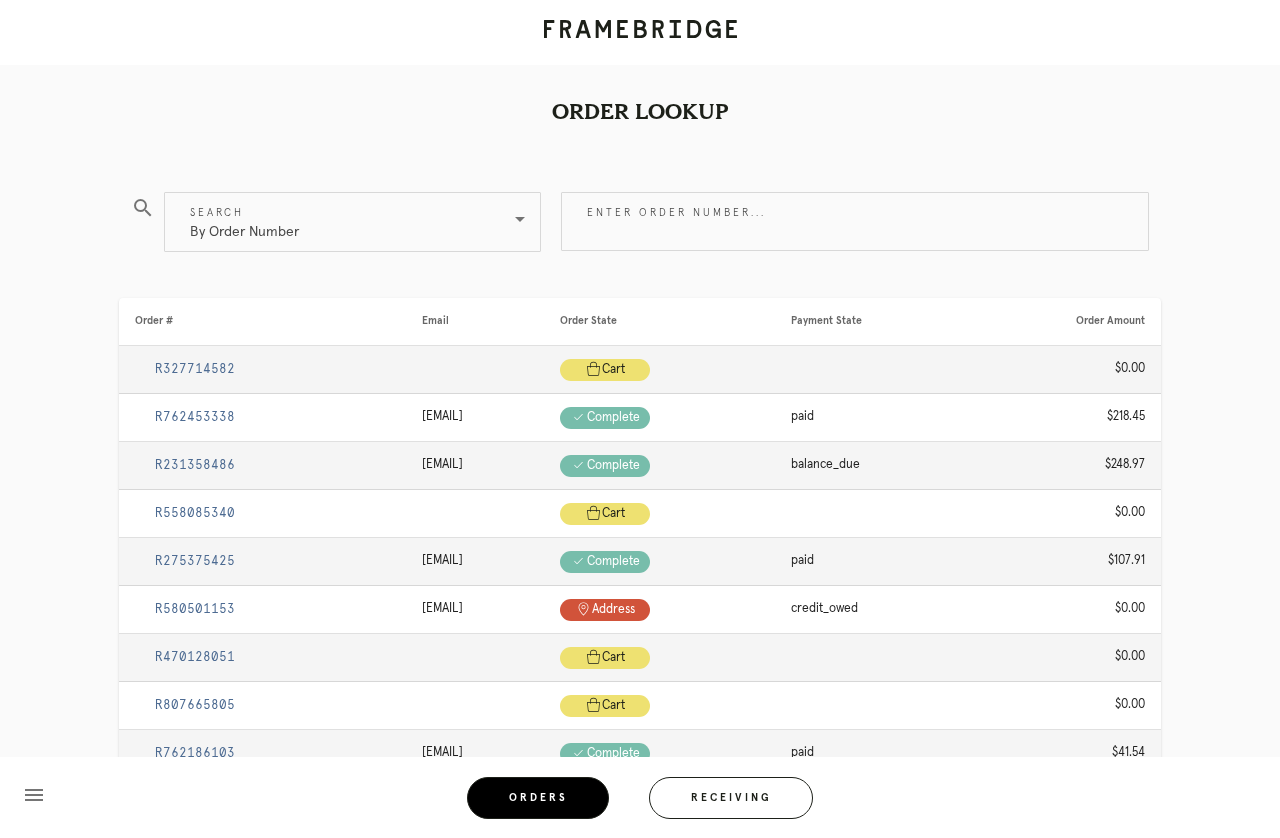 click on "Enter order number..." at bounding box center [855, 221] 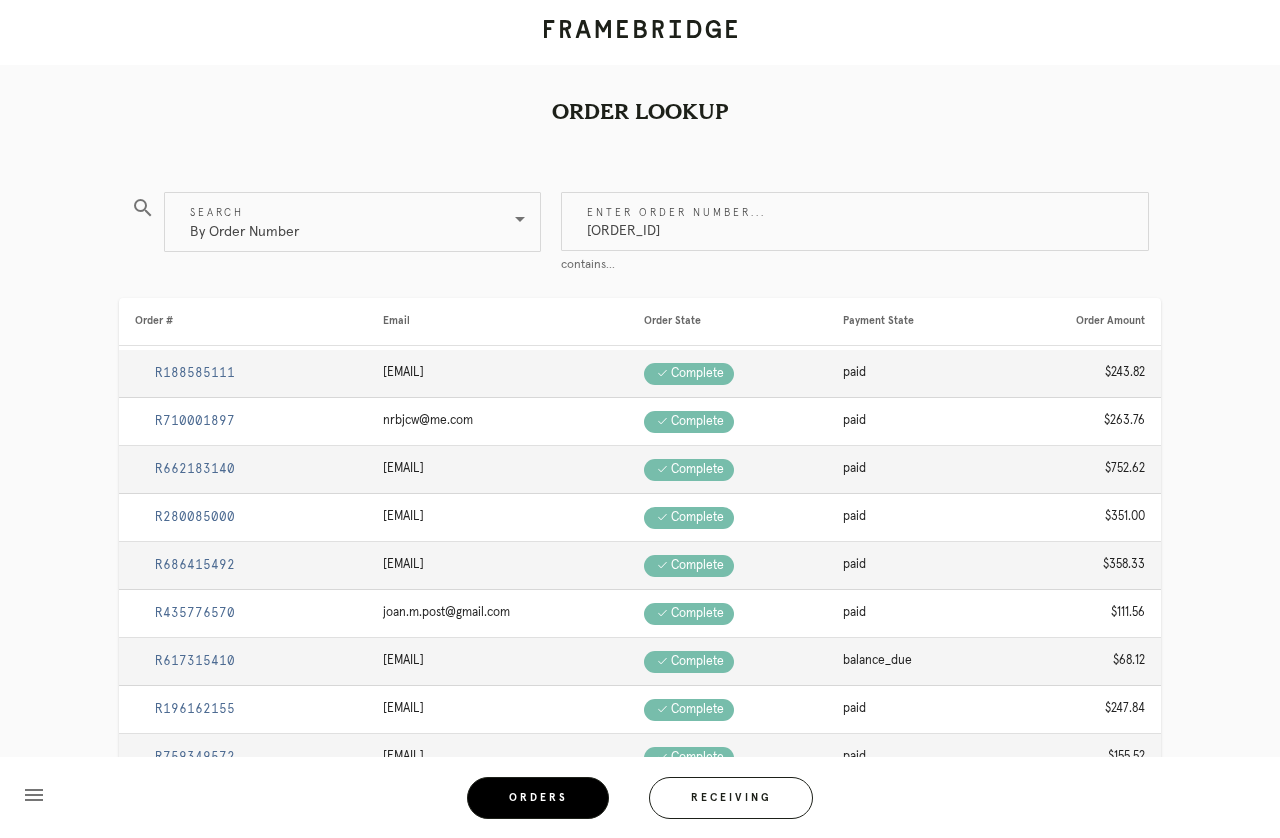 type on "[ORDER_ID]" 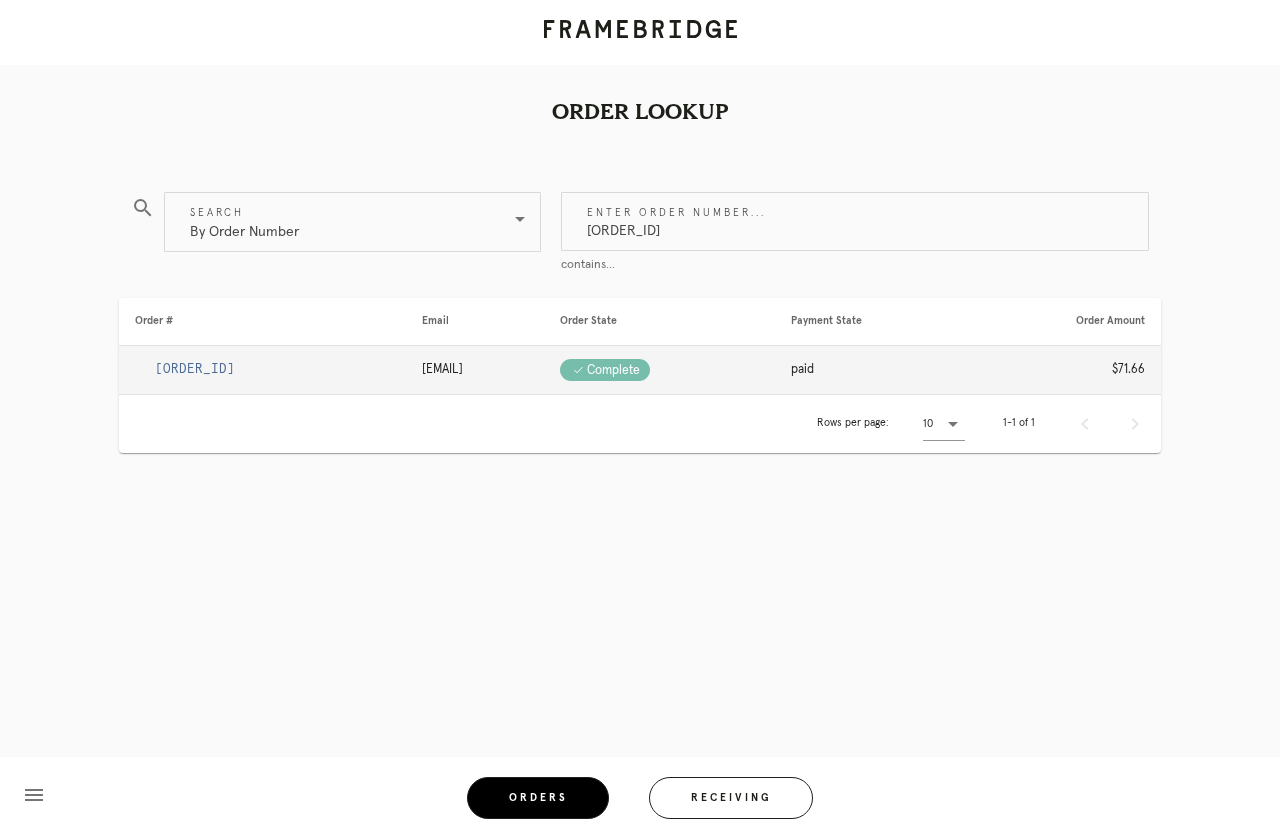 click on "[ORDER_ID]" at bounding box center [195, 369] 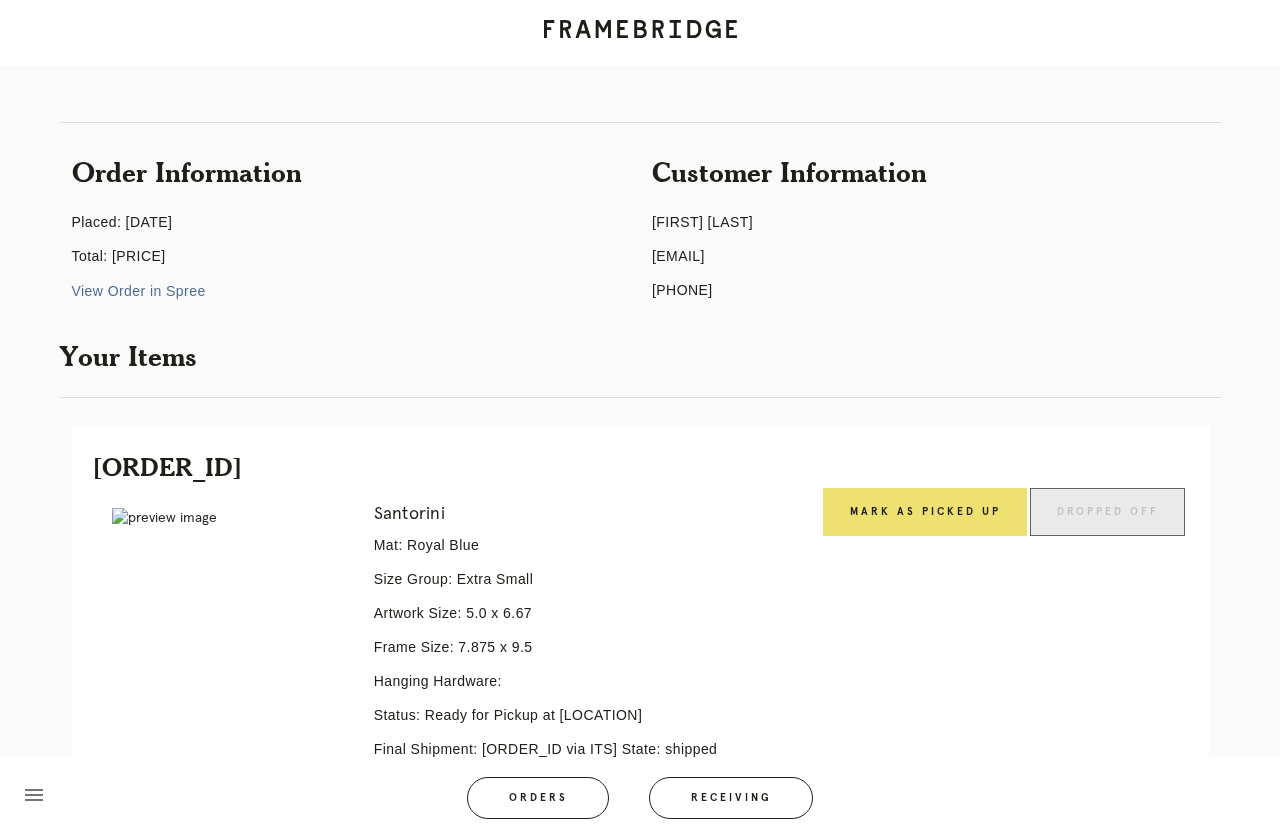scroll, scrollTop: 241, scrollLeft: 0, axis: vertical 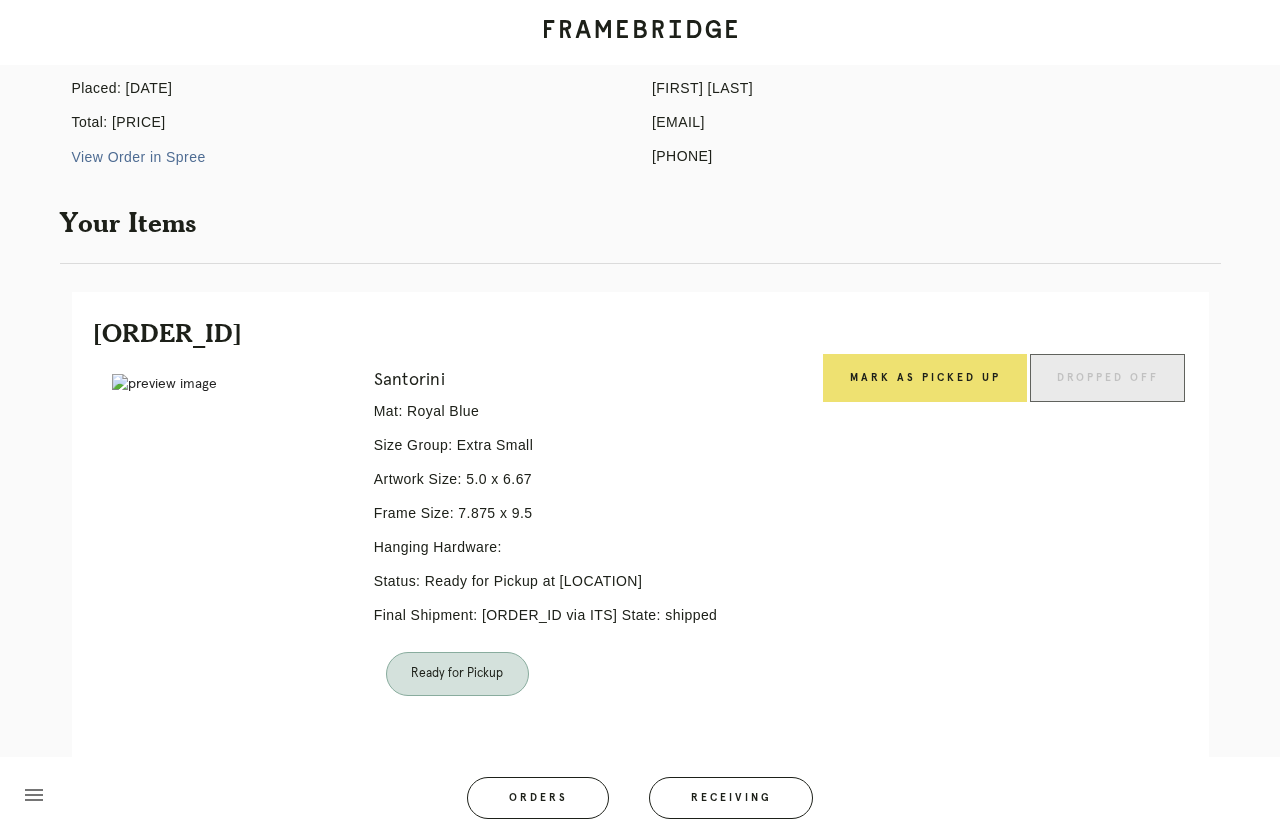 click on "Mark as Picked Up" at bounding box center [925, 378] 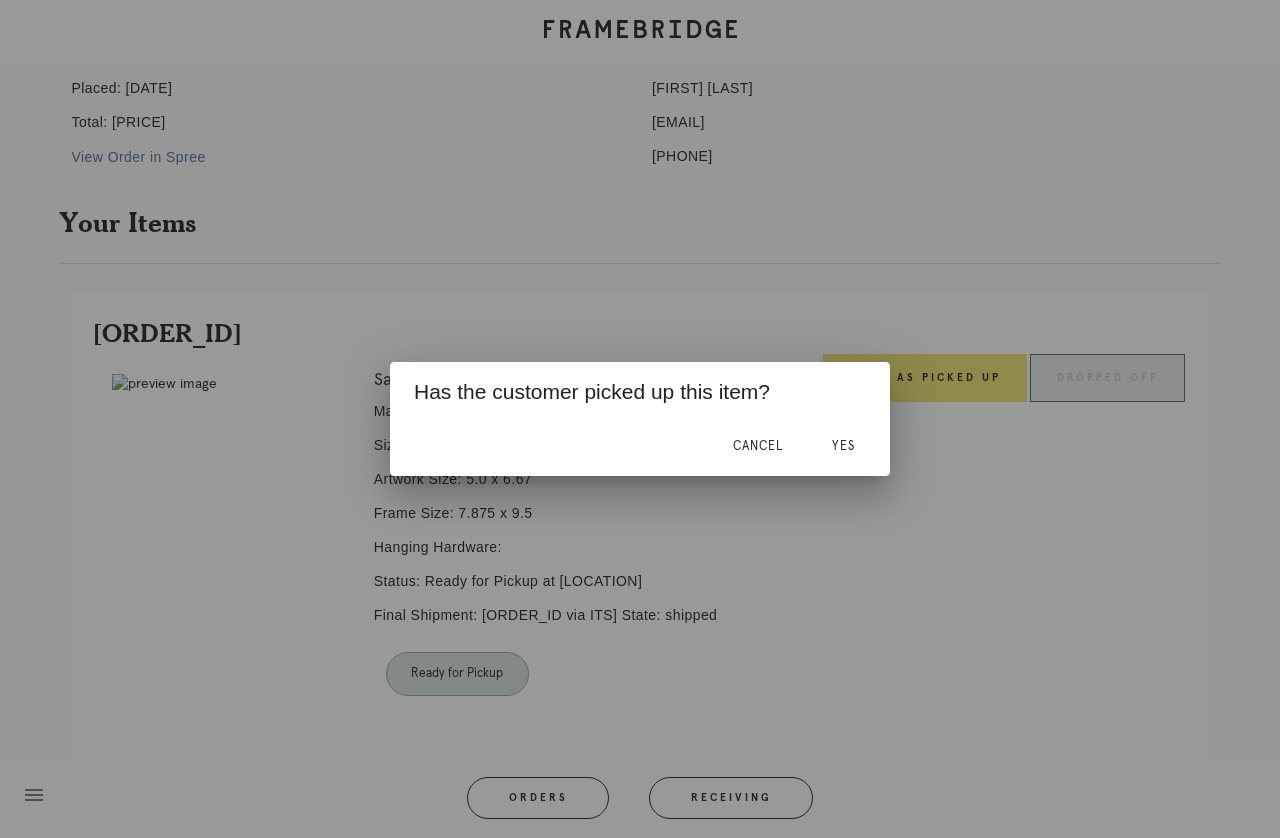 click on "Yes" at bounding box center [843, 446] 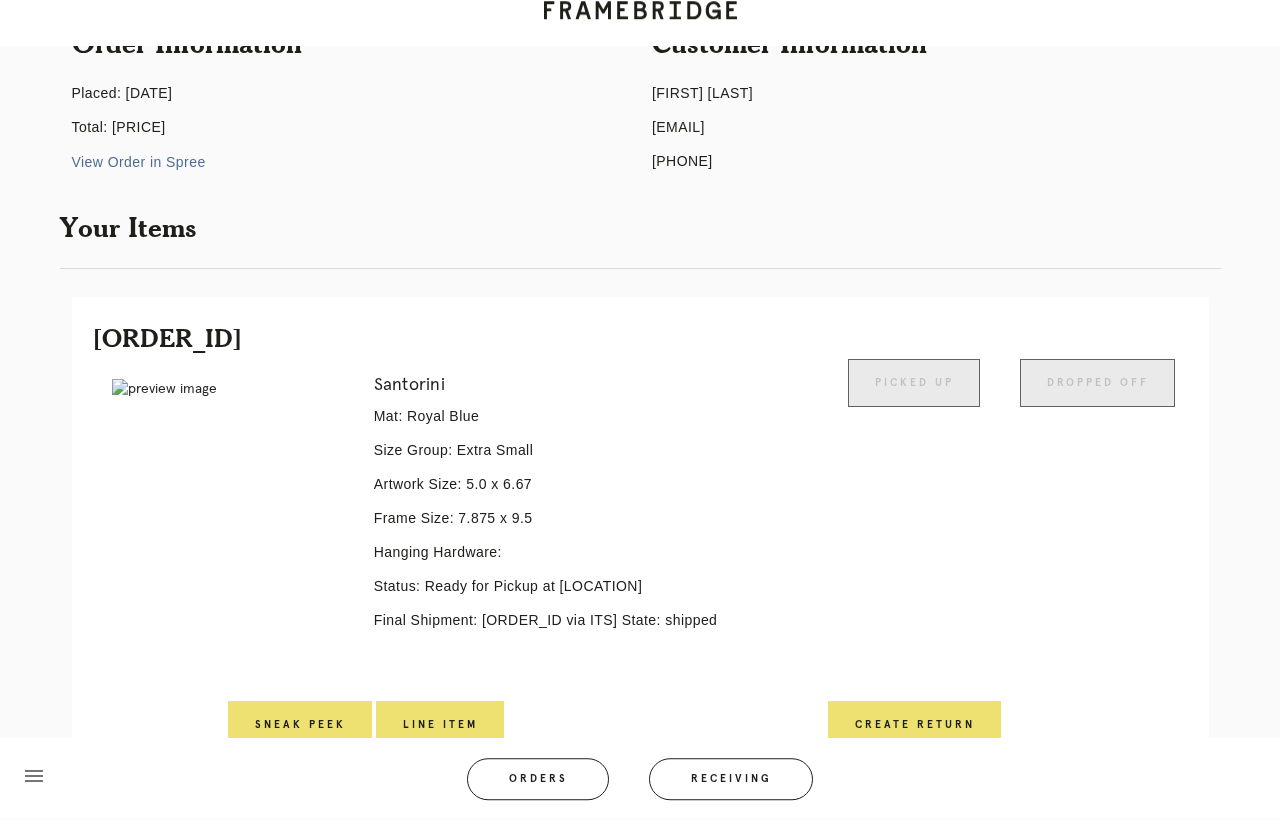 scroll, scrollTop: 217, scrollLeft: 0, axis: vertical 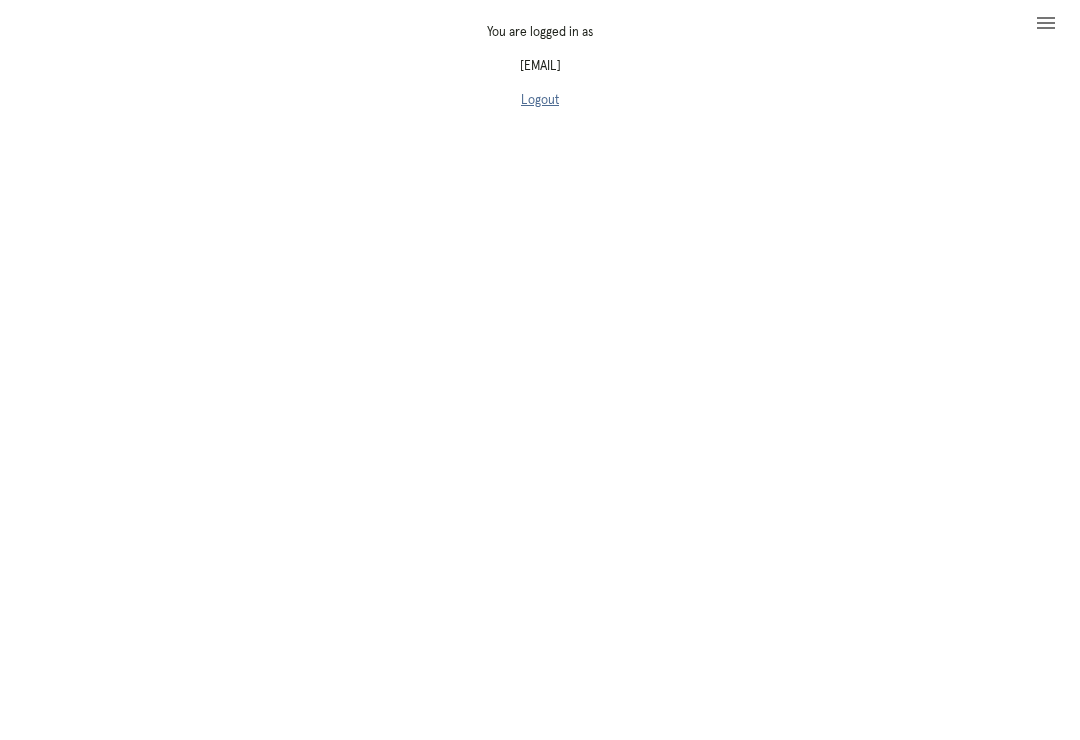 click on "Logout" at bounding box center (540, 100) 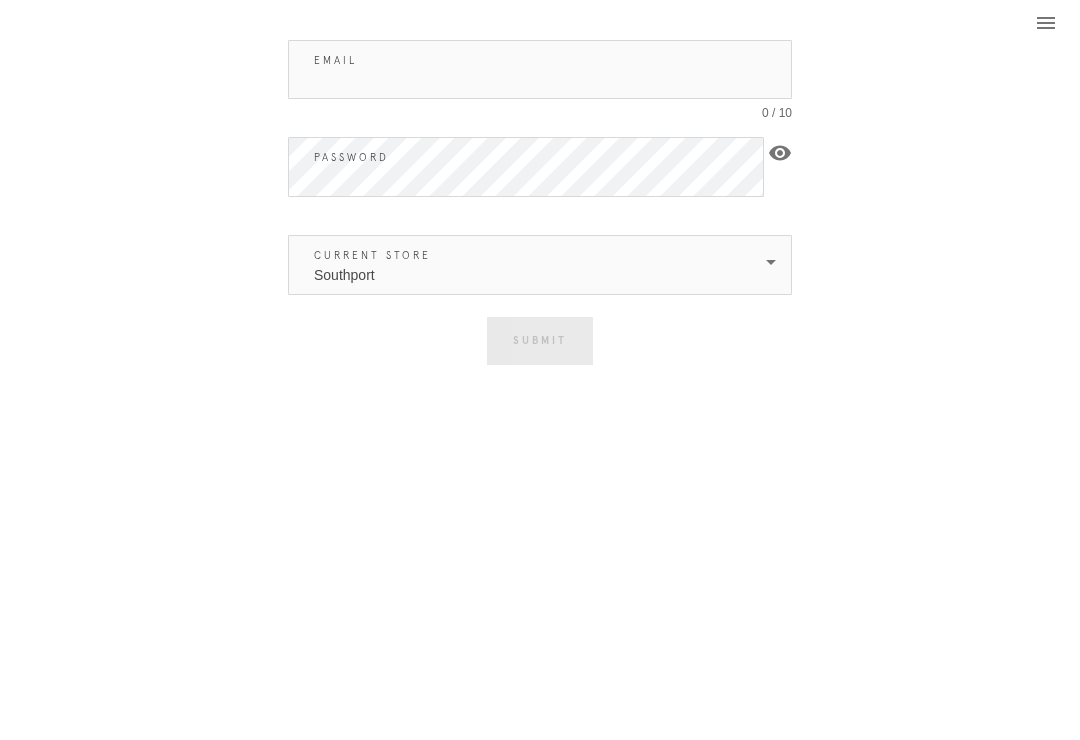 click on "Email" at bounding box center (540, 69) 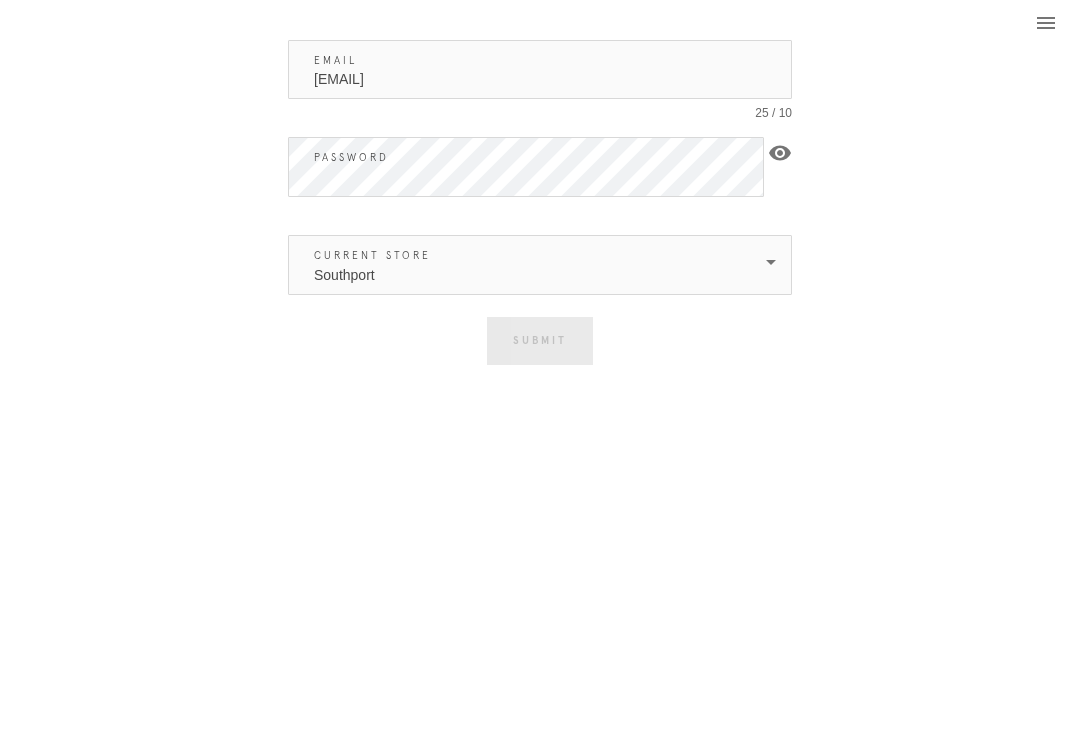 type on "[EMAIL]" 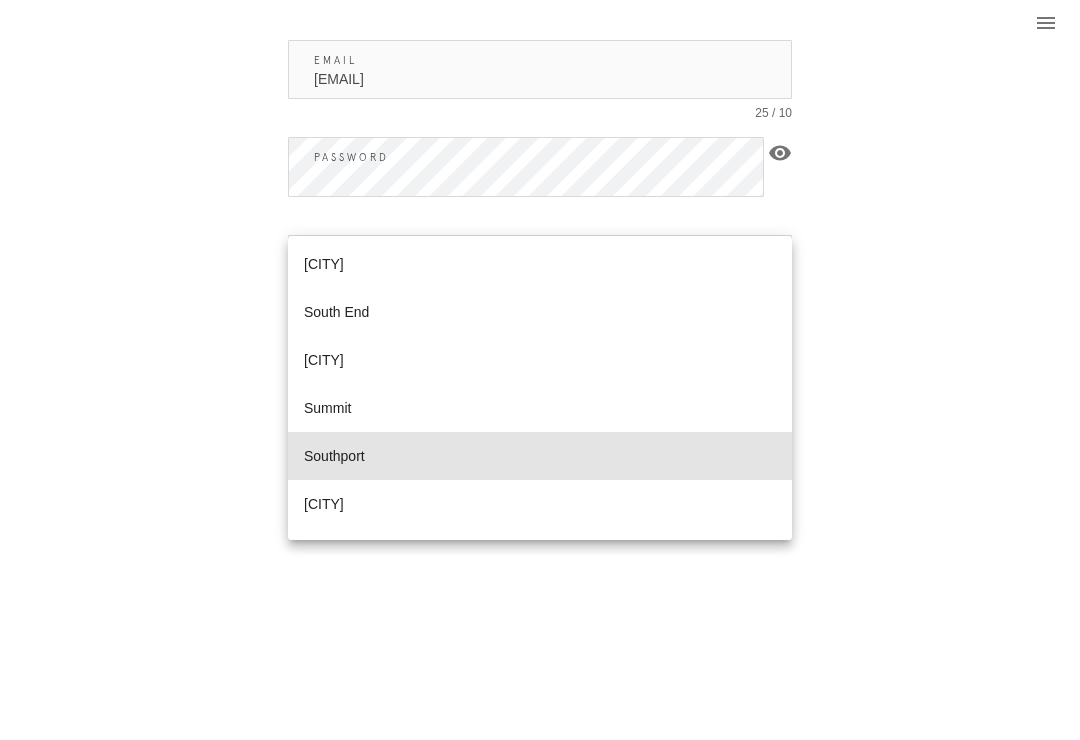 scroll, scrollTop: 870, scrollLeft: 0, axis: vertical 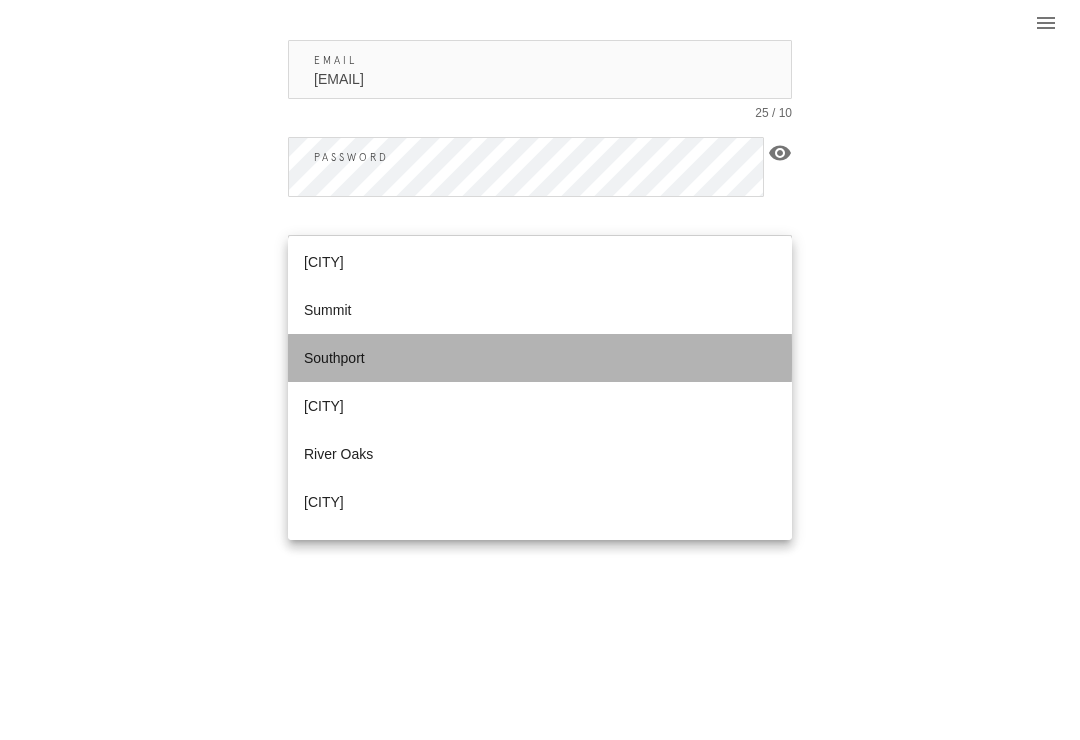 click on "Southport" at bounding box center [540, 358] 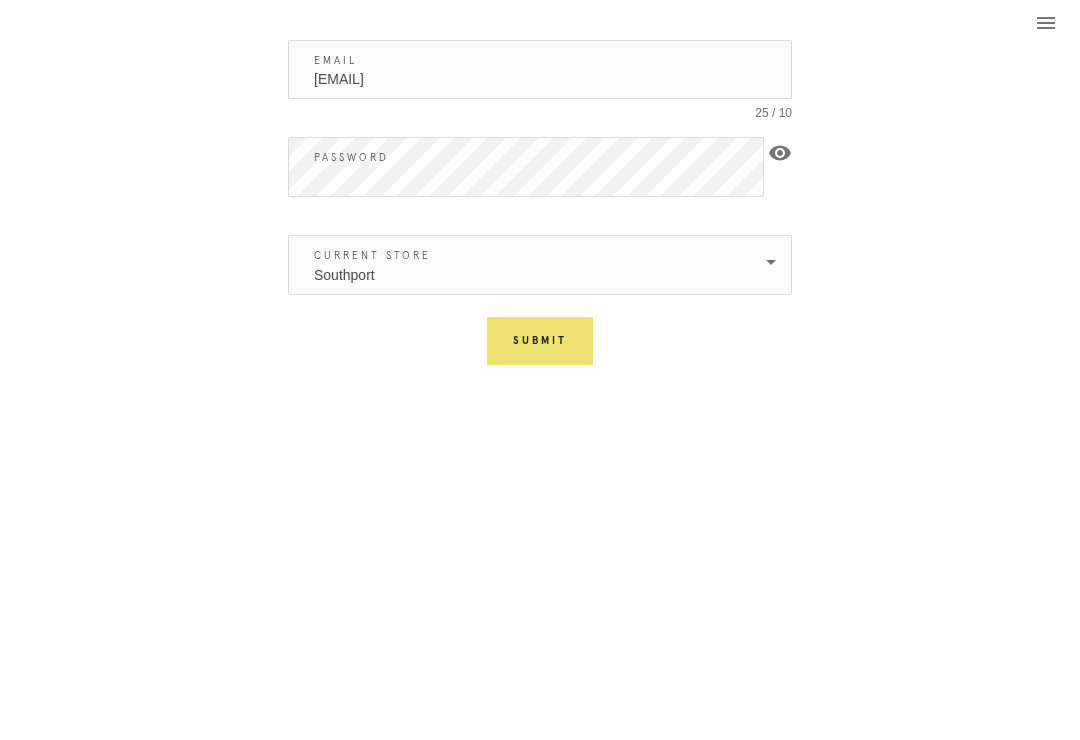 click on "Submit" at bounding box center [540, 341] 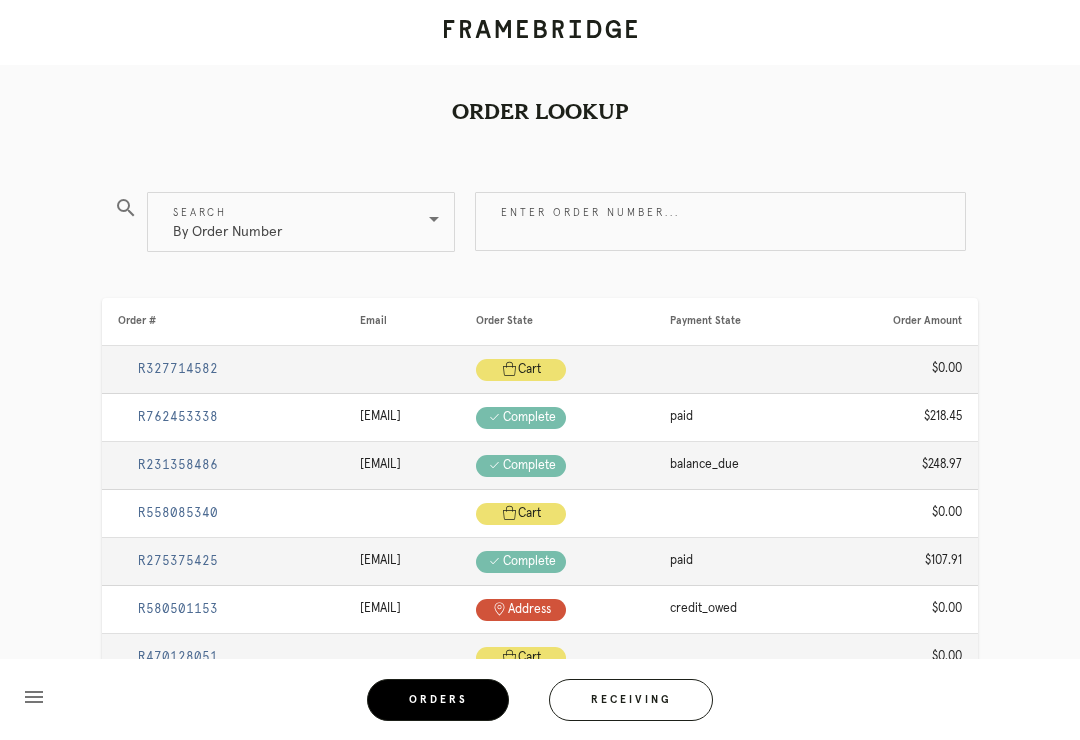 click on "Enter order number..." at bounding box center [720, 221] 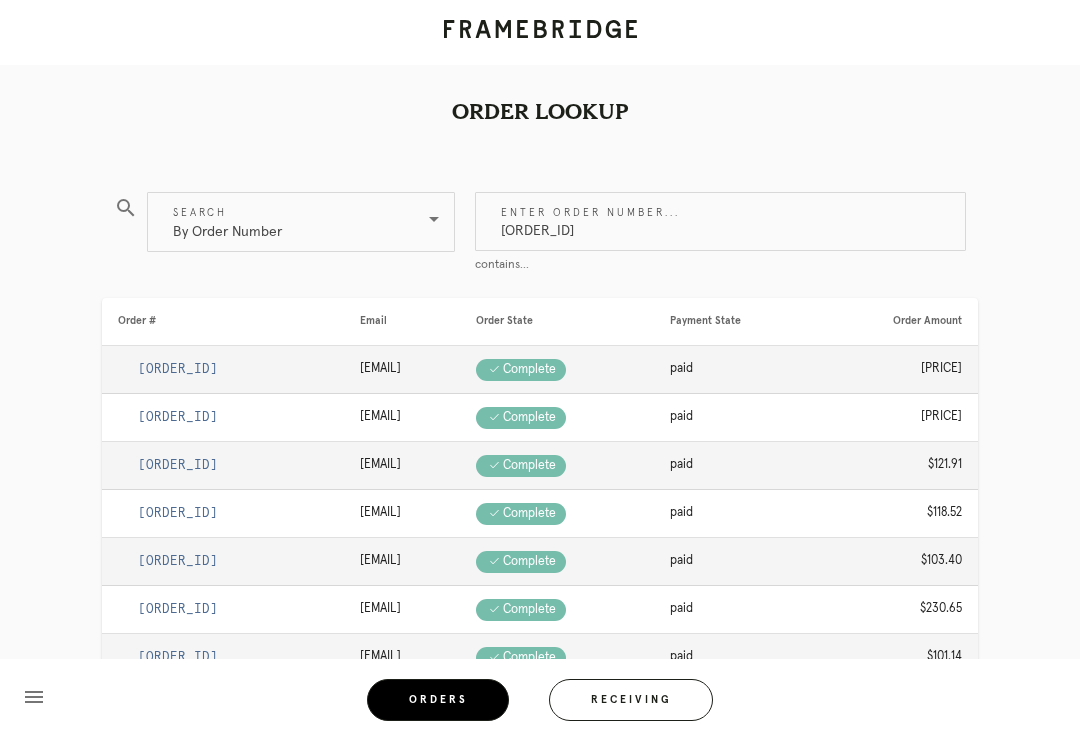 type on "[ORDER_ID]" 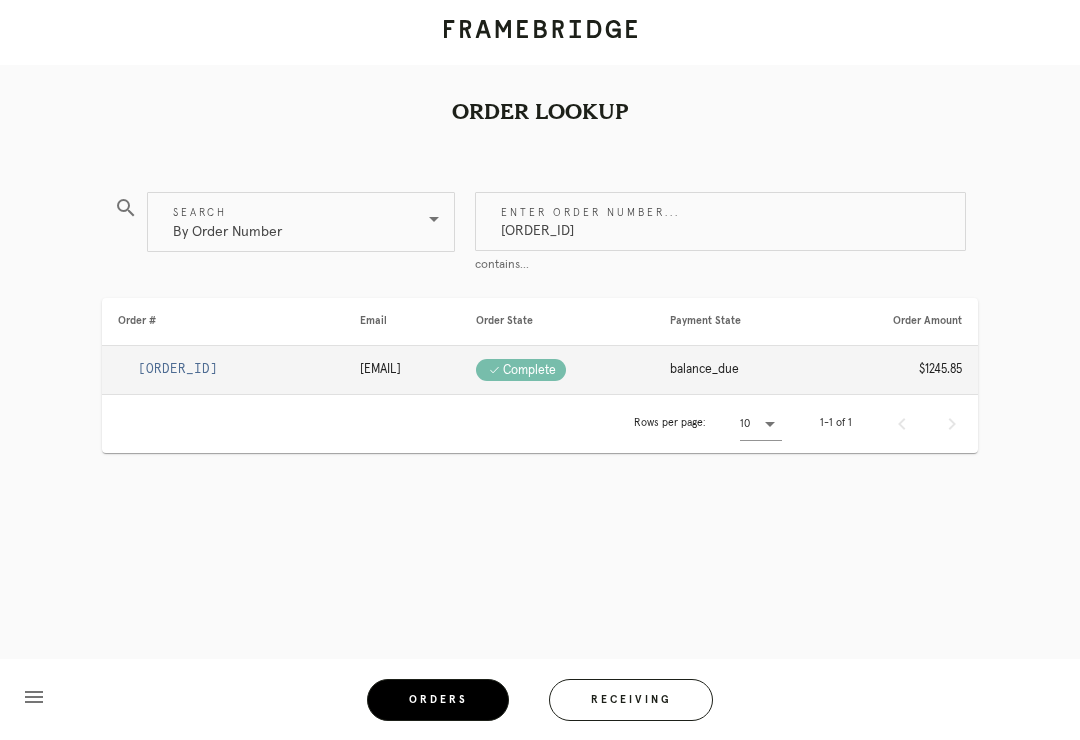 click on "[ORDER_ID]" at bounding box center (178, 369) 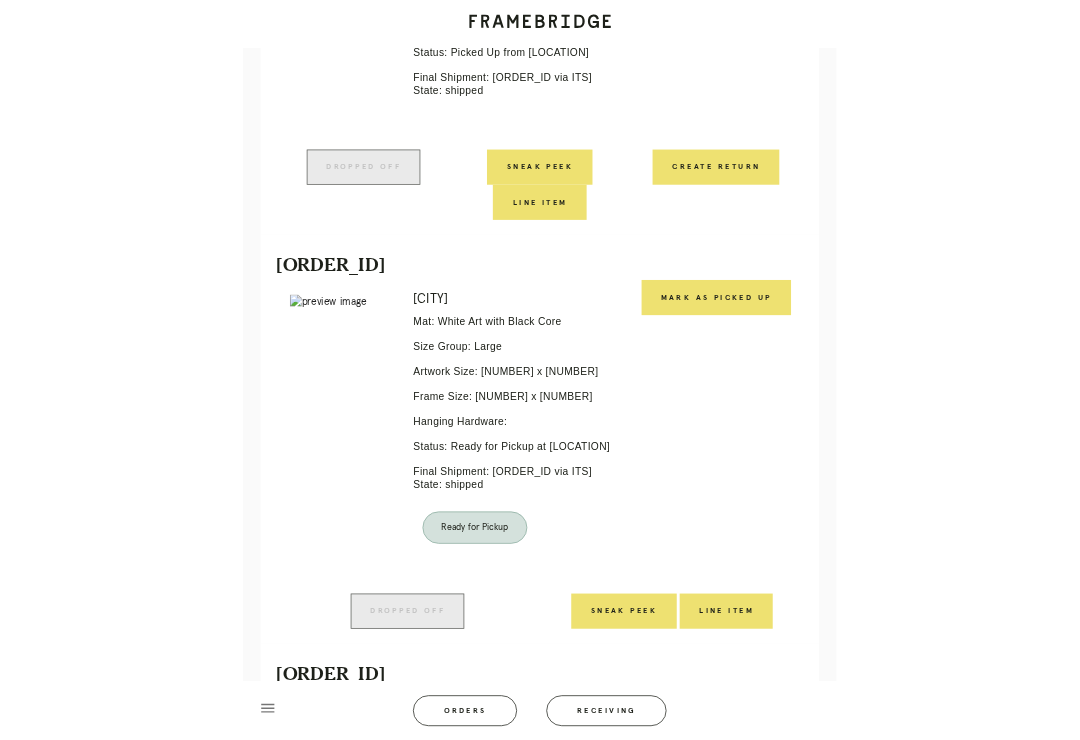 scroll, scrollTop: 886, scrollLeft: 0, axis: vertical 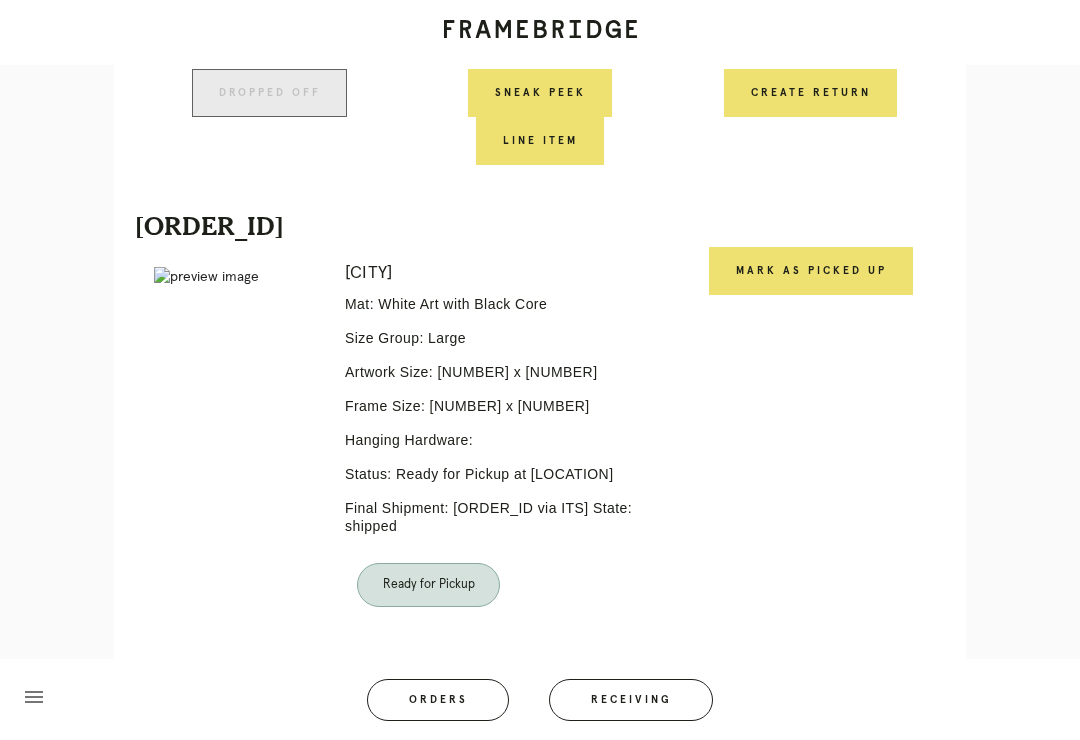 click on "Mark as Picked Up" at bounding box center (811, 271) 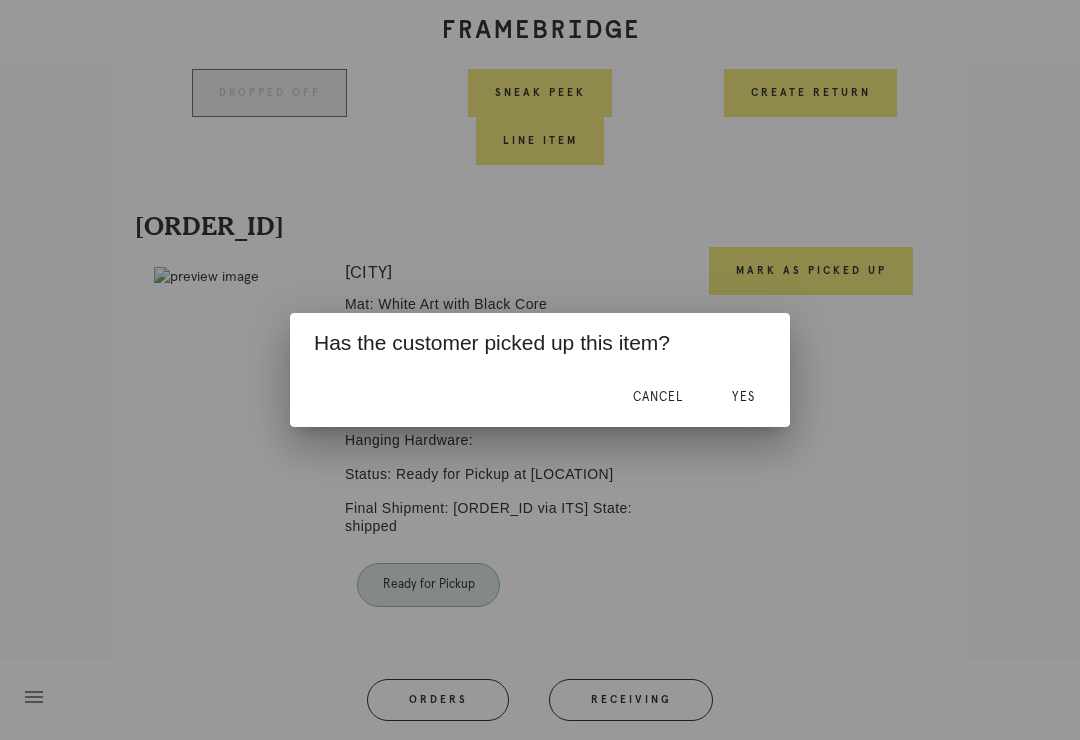 click on "Yes" at bounding box center [743, 397] 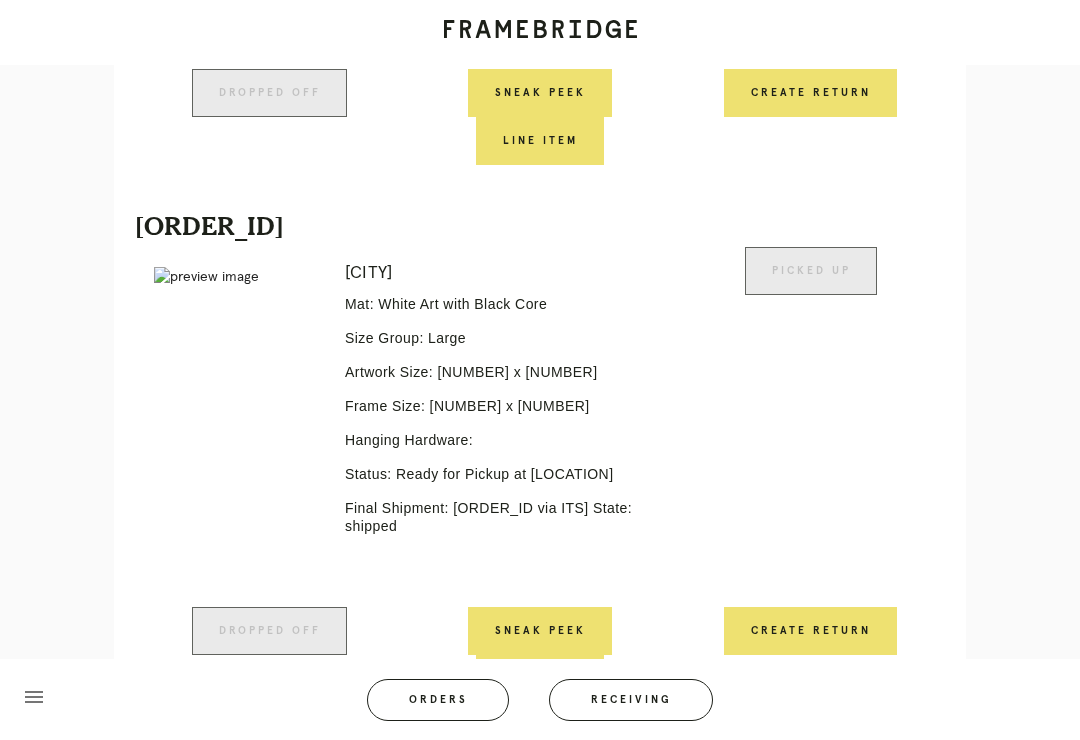click on "Orders" at bounding box center (438, 700) 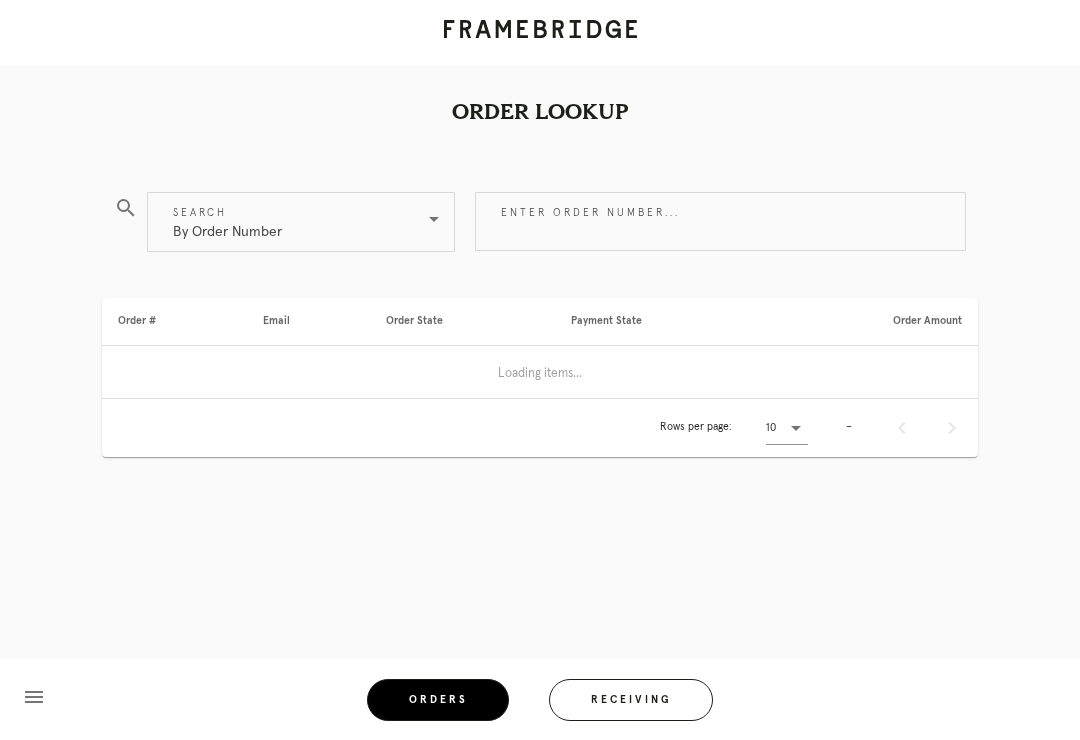scroll, scrollTop: 0, scrollLeft: 0, axis: both 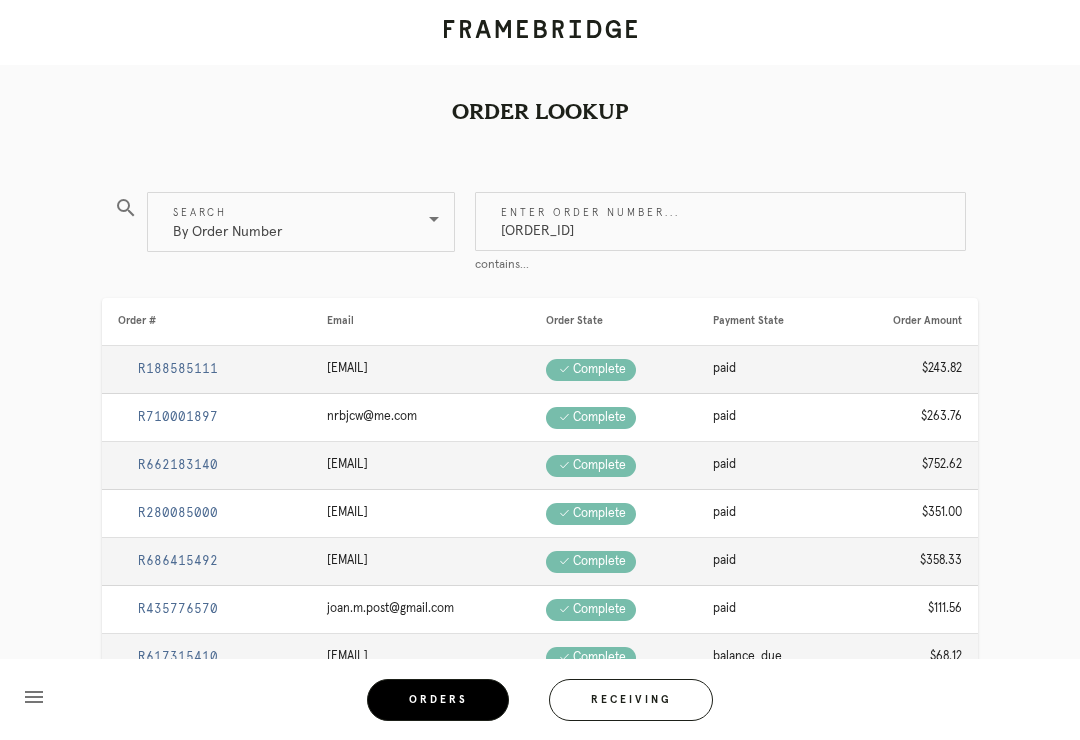 type on "[ORDER_ID]" 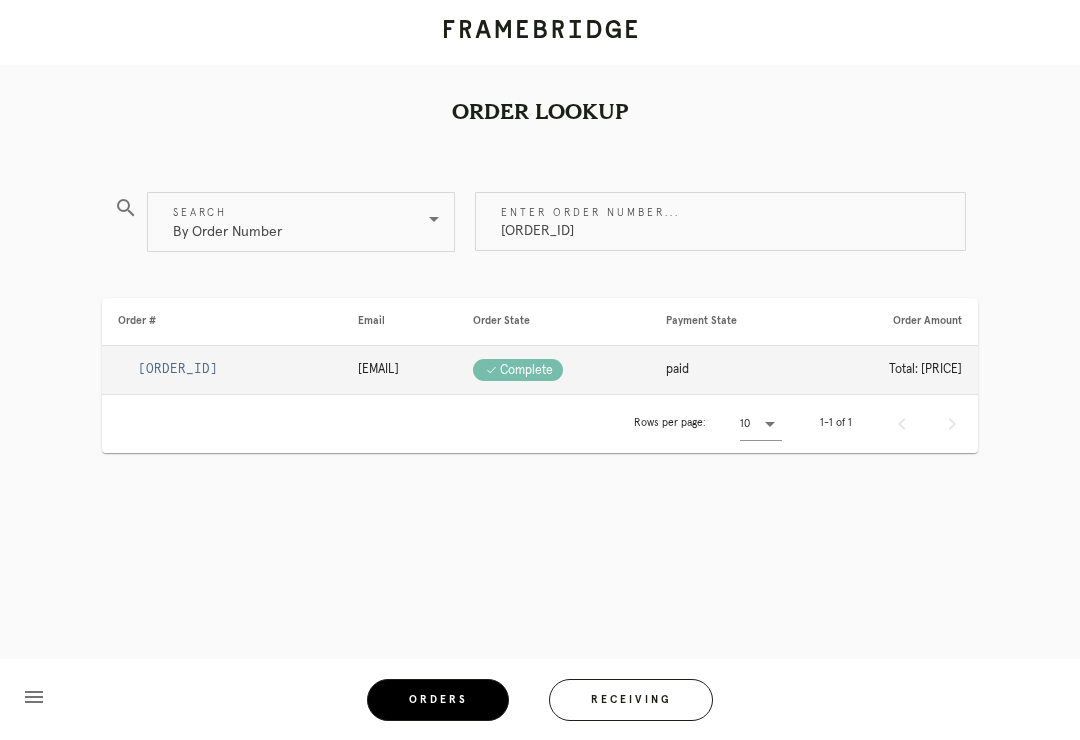 click on "[ORDER_ID]" at bounding box center (178, 369) 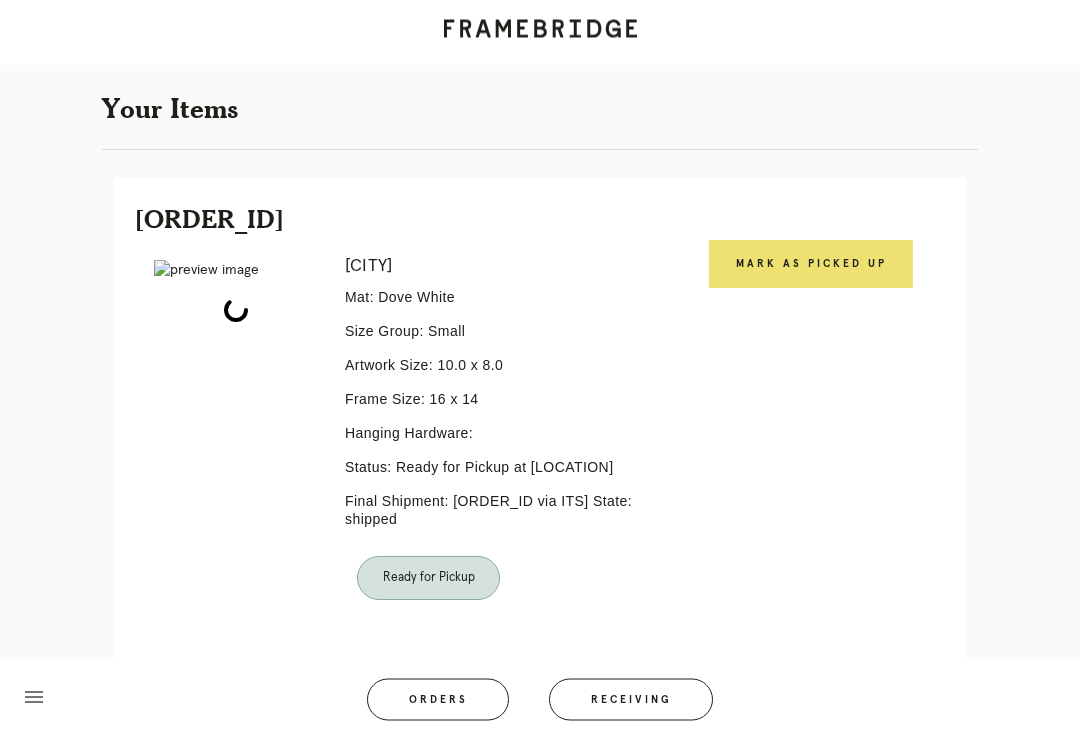scroll, scrollTop: 340, scrollLeft: 0, axis: vertical 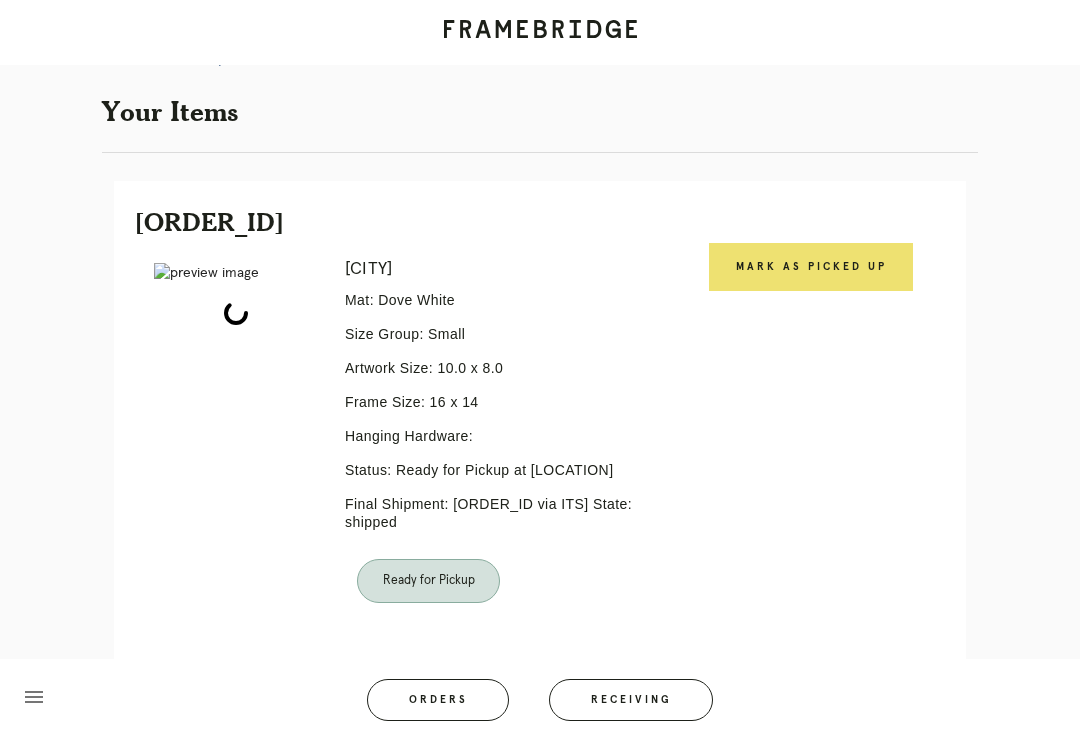 click on "Mark as Picked Up" at bounding box center (811, 267) 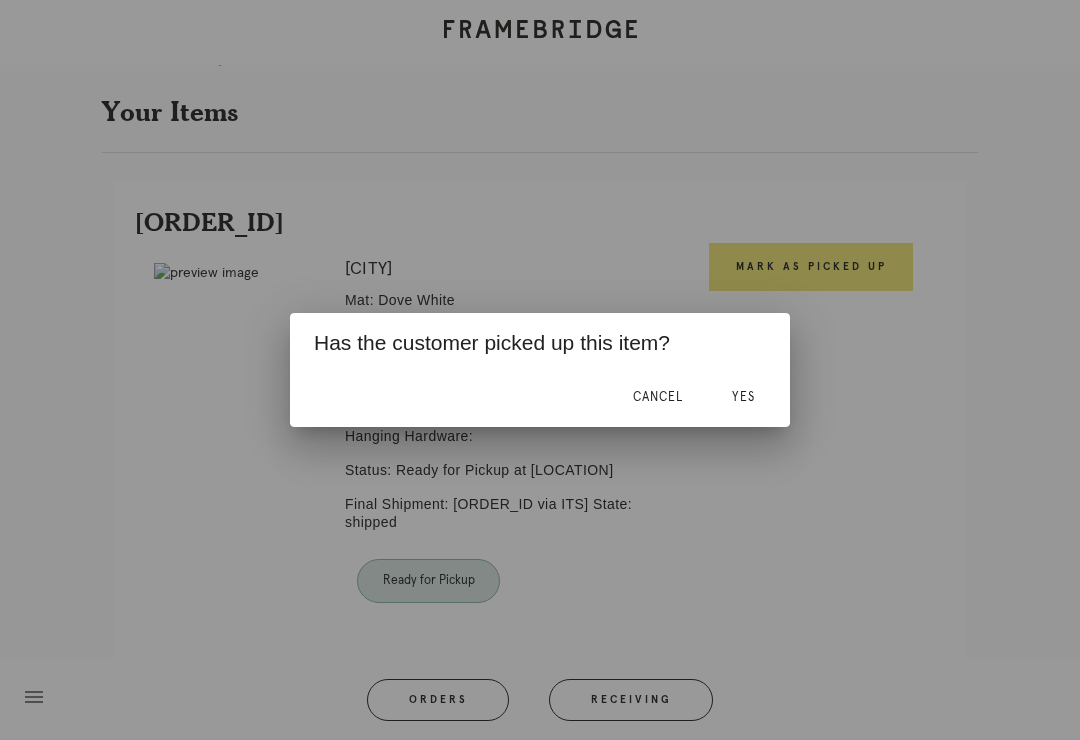 click on "Yes" at bounding box center (743, 397) 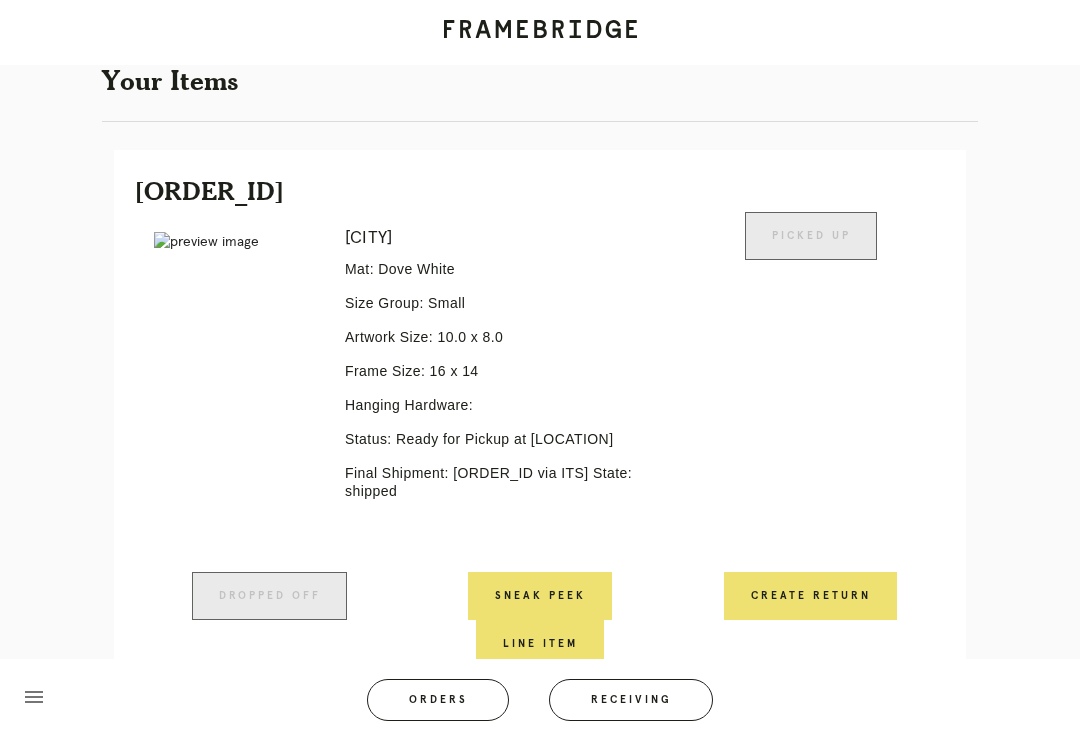 click on "Orders" at bounding box center (438, 700) 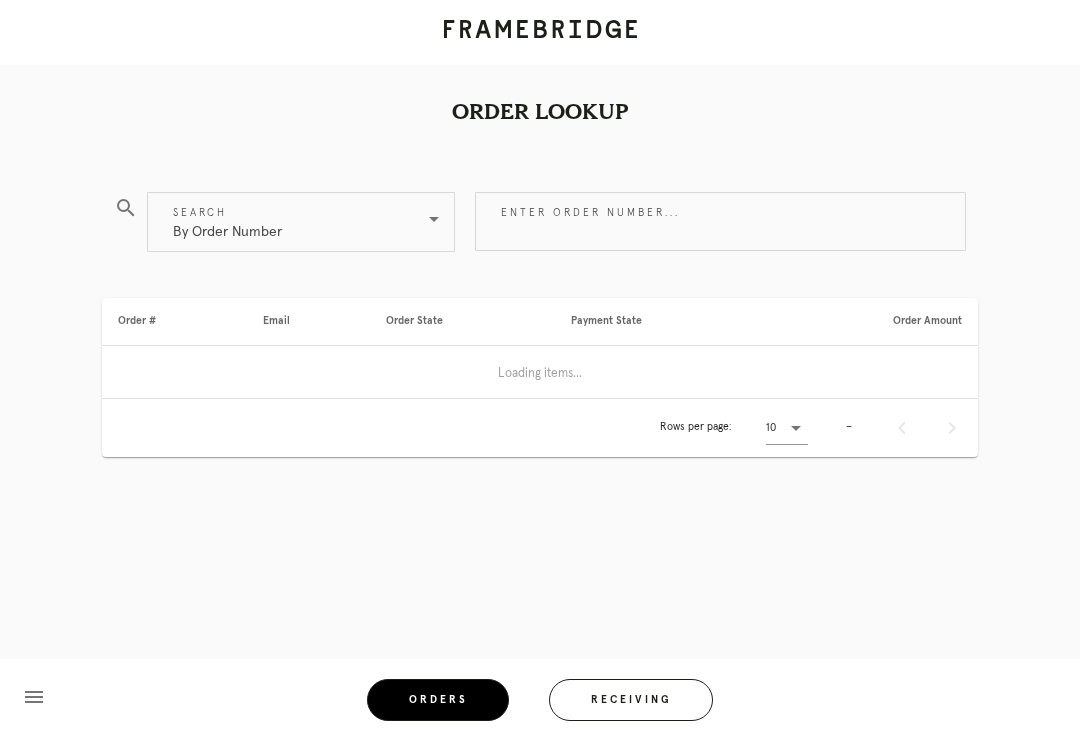 scroll, scrollTop: 31, scrollLeft: 0, axis: vertical 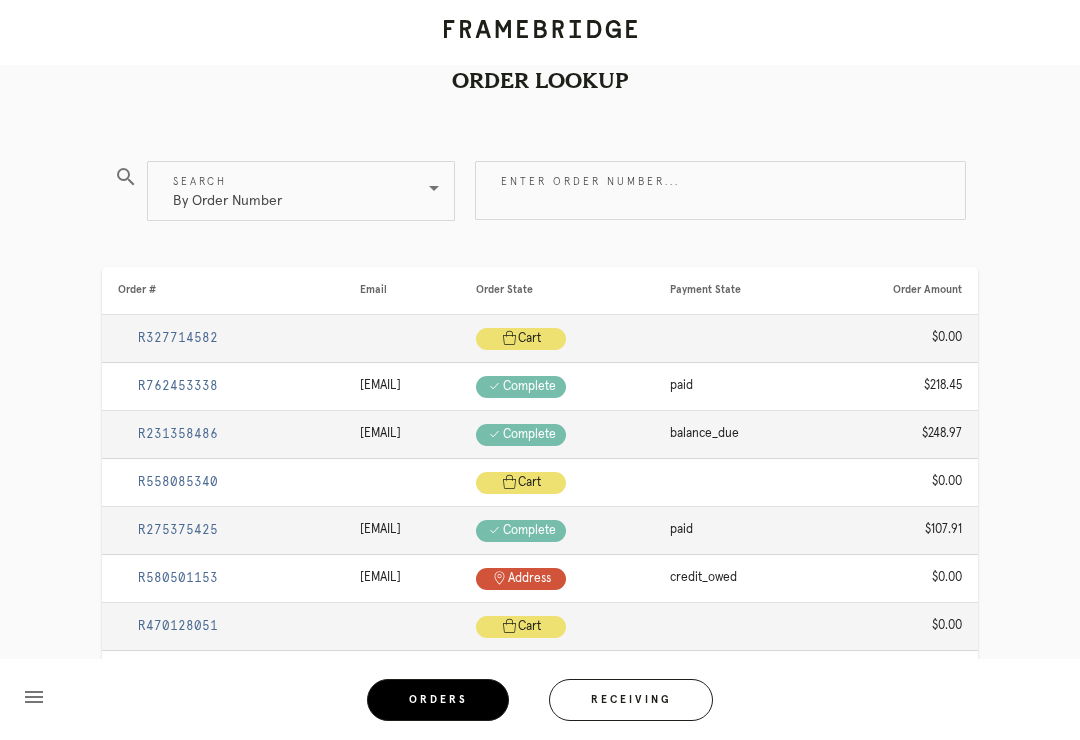 click on "Enter order number..." at bounding box center (720, 190) 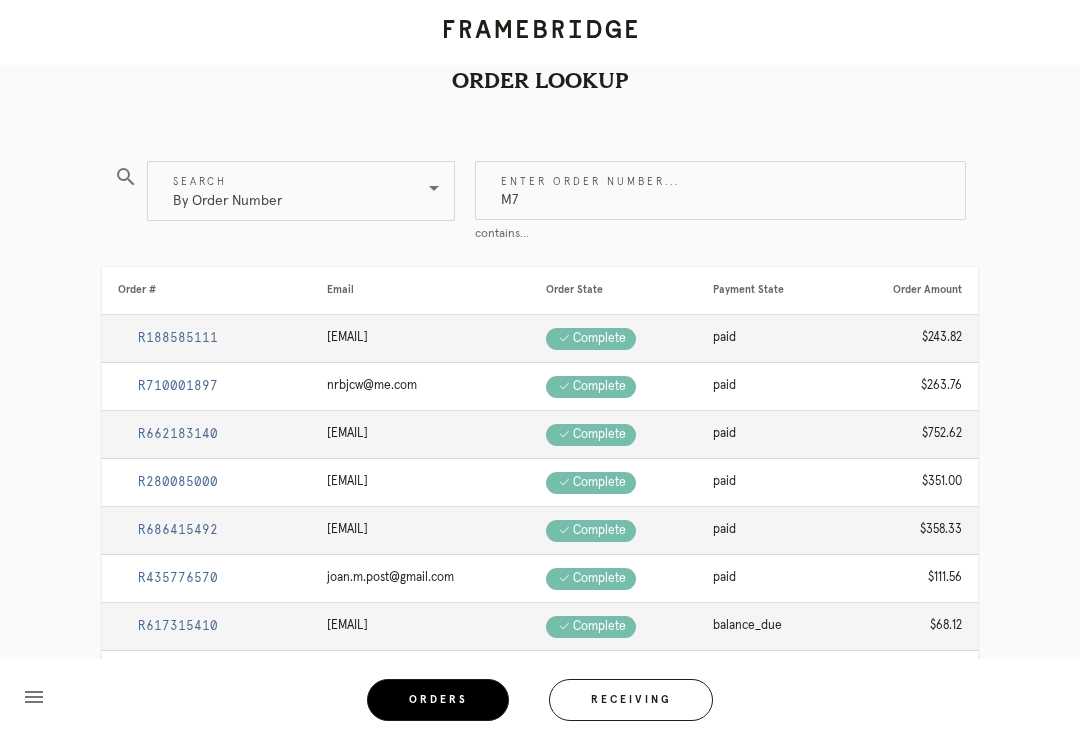 type on "M" 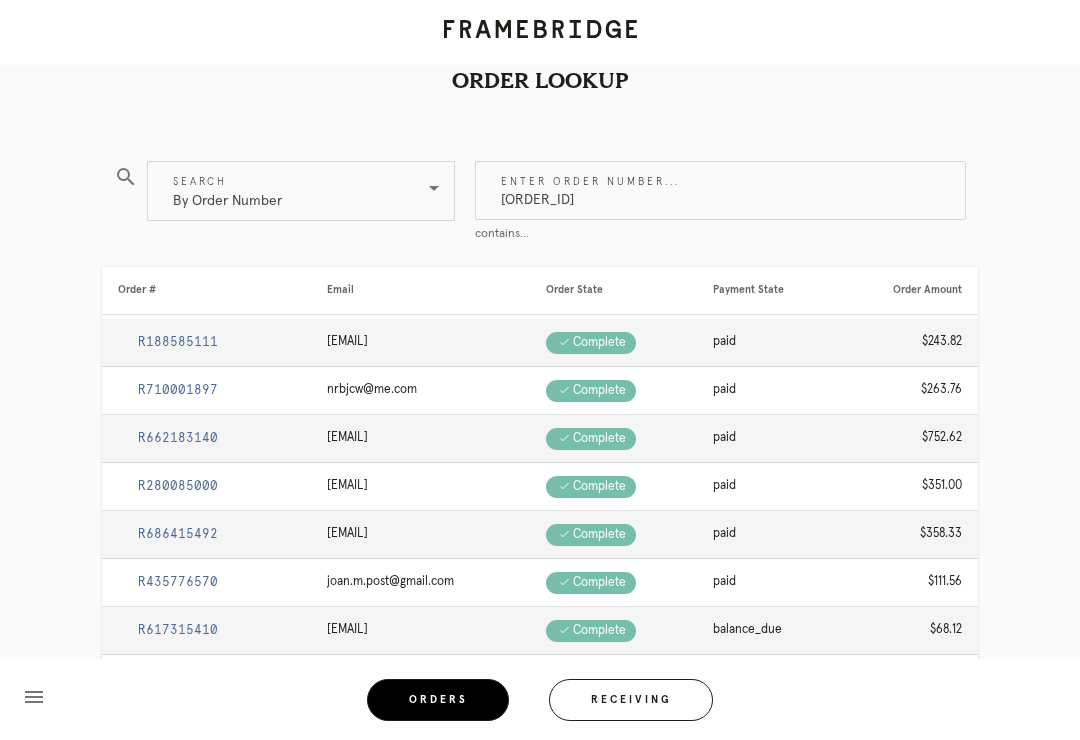 type on "[ORDER_ID]" 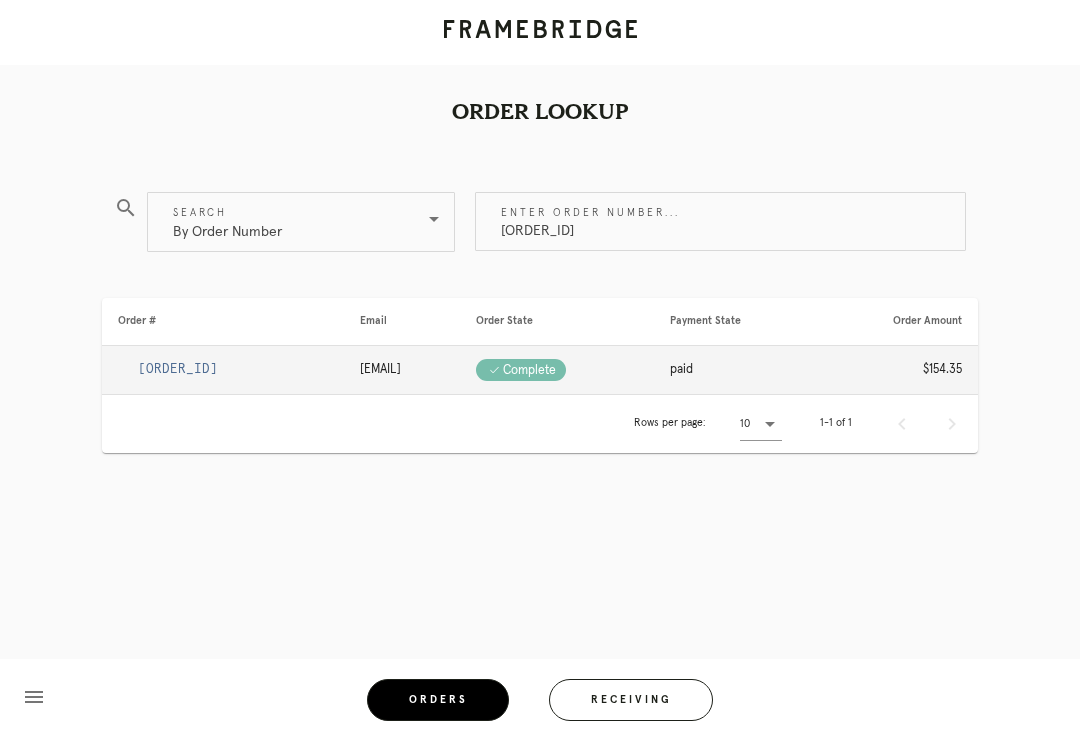 click on "[ORDER_ID]" at bounding box center (178, 369) 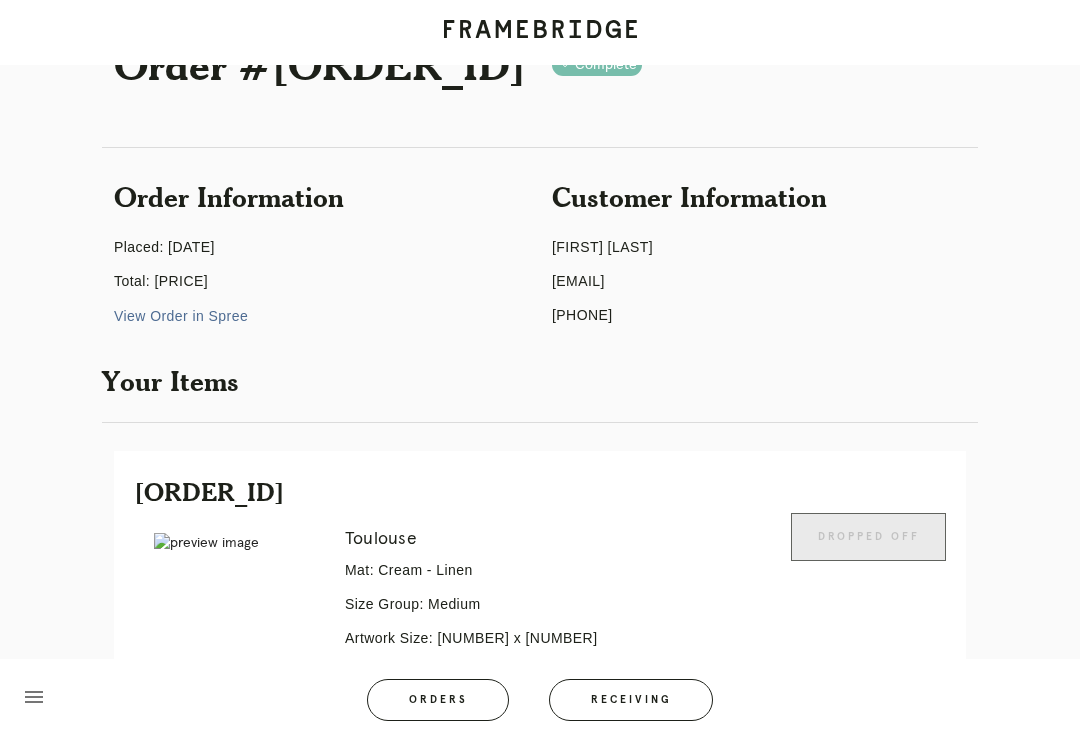 scroll, scrollTop: 0, scrollLeft: 0, axis: both 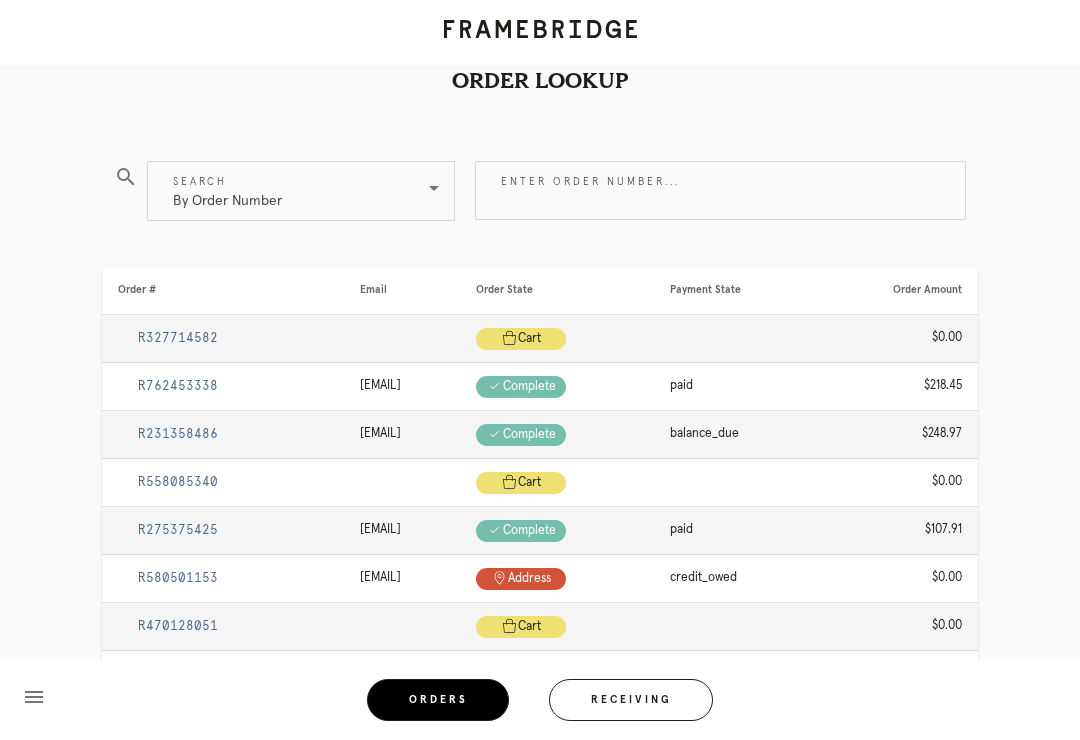 click on "Enter order number..." at bounding box center (720, 190) 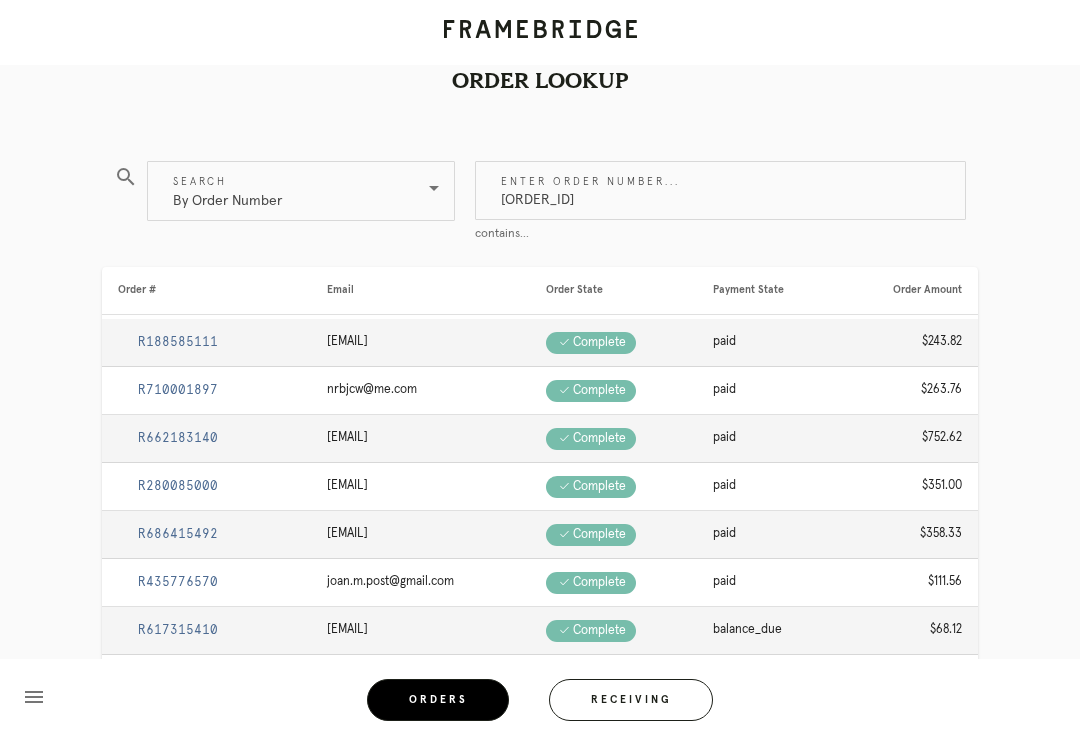 type on "[ORDER_ID]" 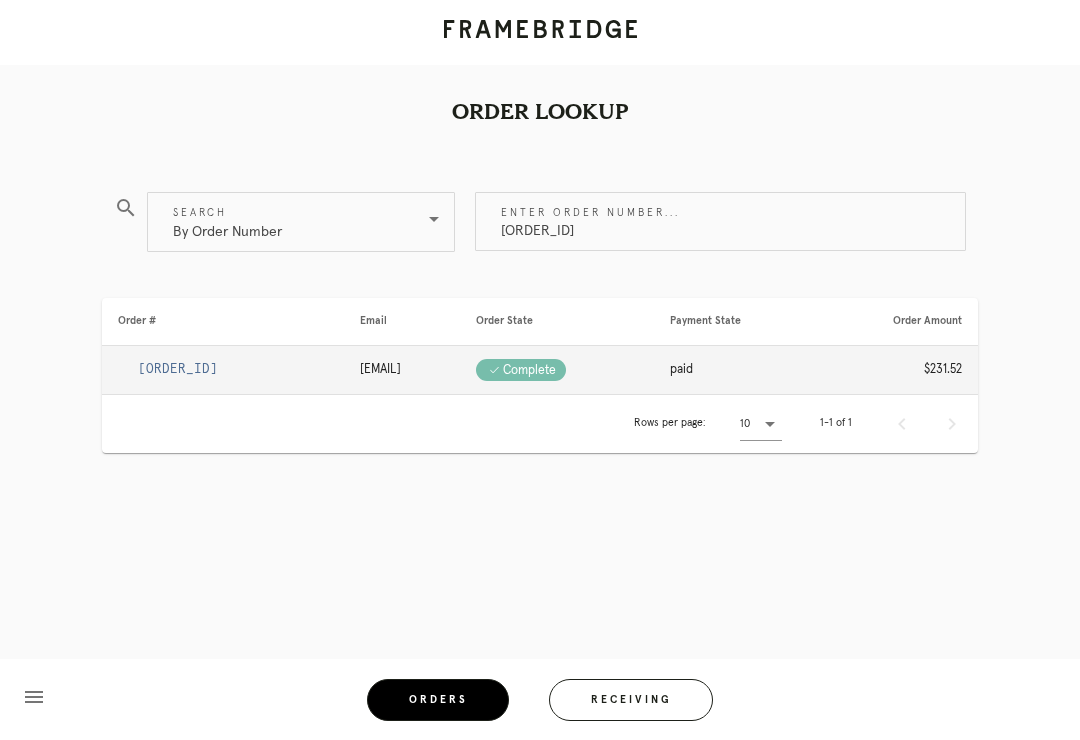click on "[ORDER_ID]" at bounding box center [178, 369] 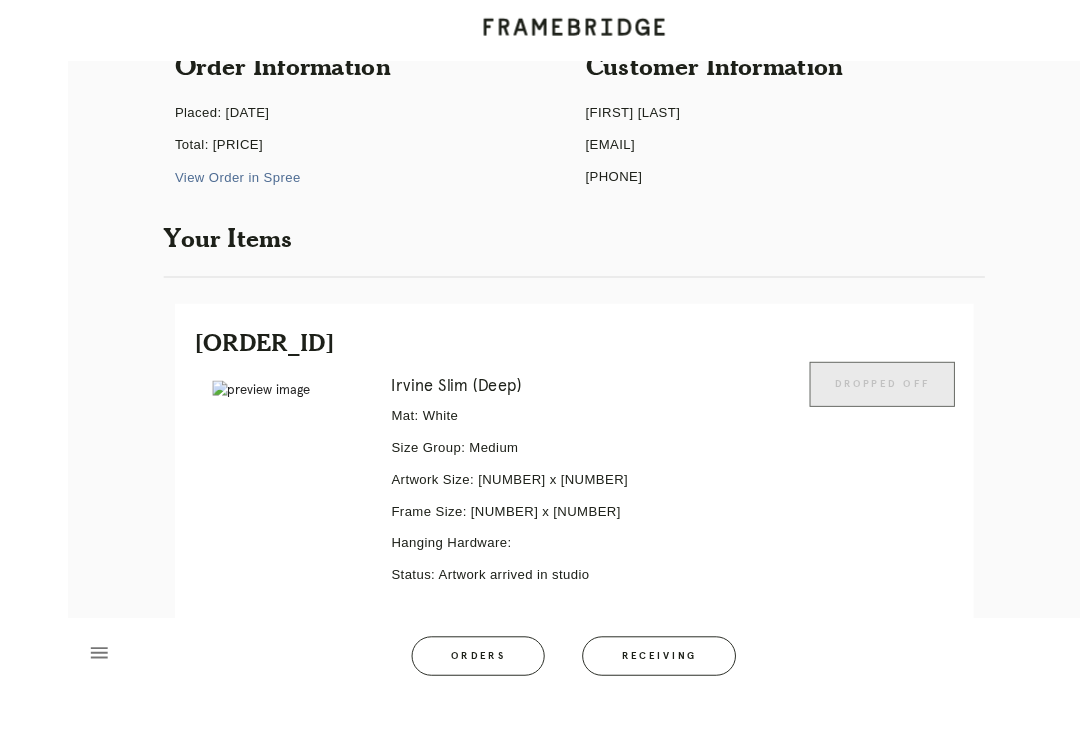 scroll, scrollTop: 252, scrollLeft: 0, axis: vertical 